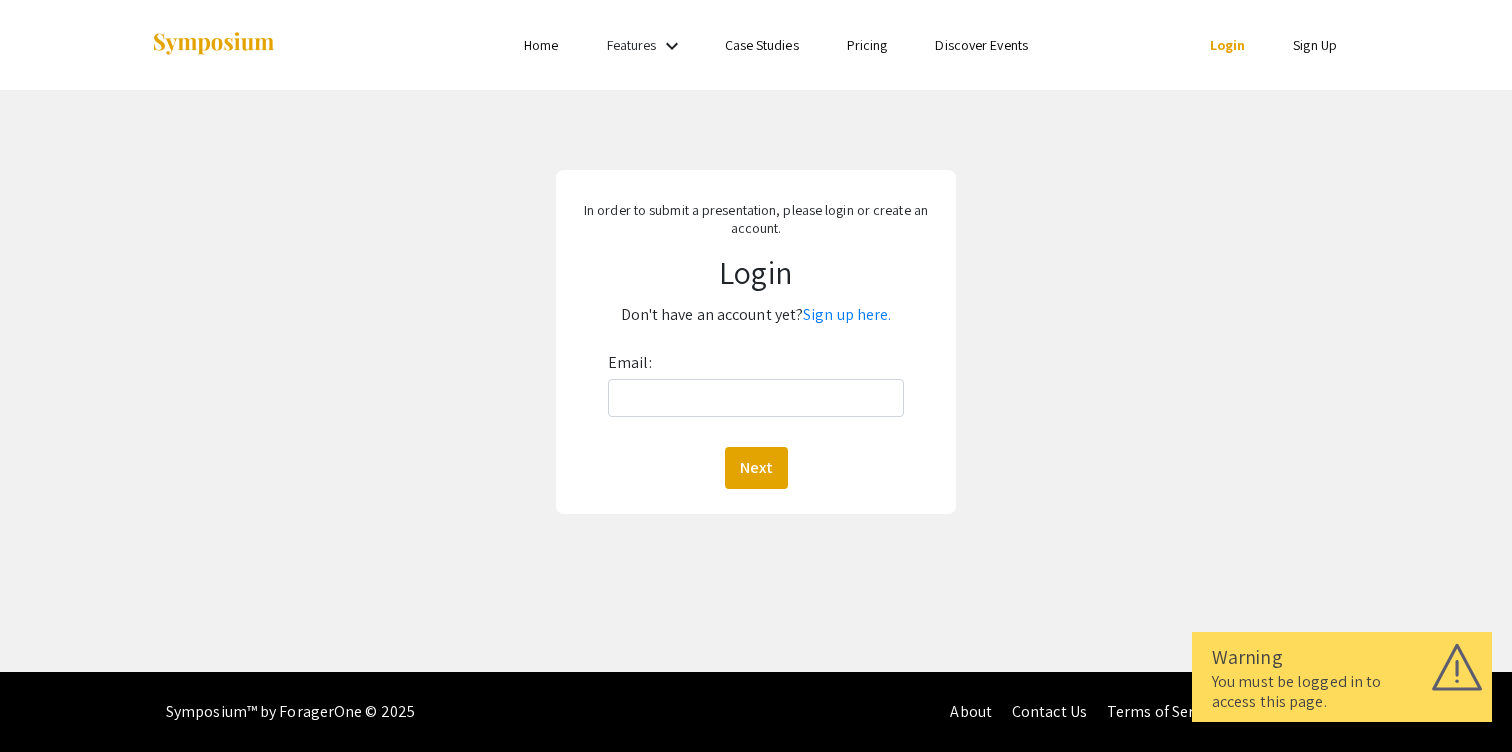 scroll, scrollTop: 0, scrollLeft: 0, axis: both 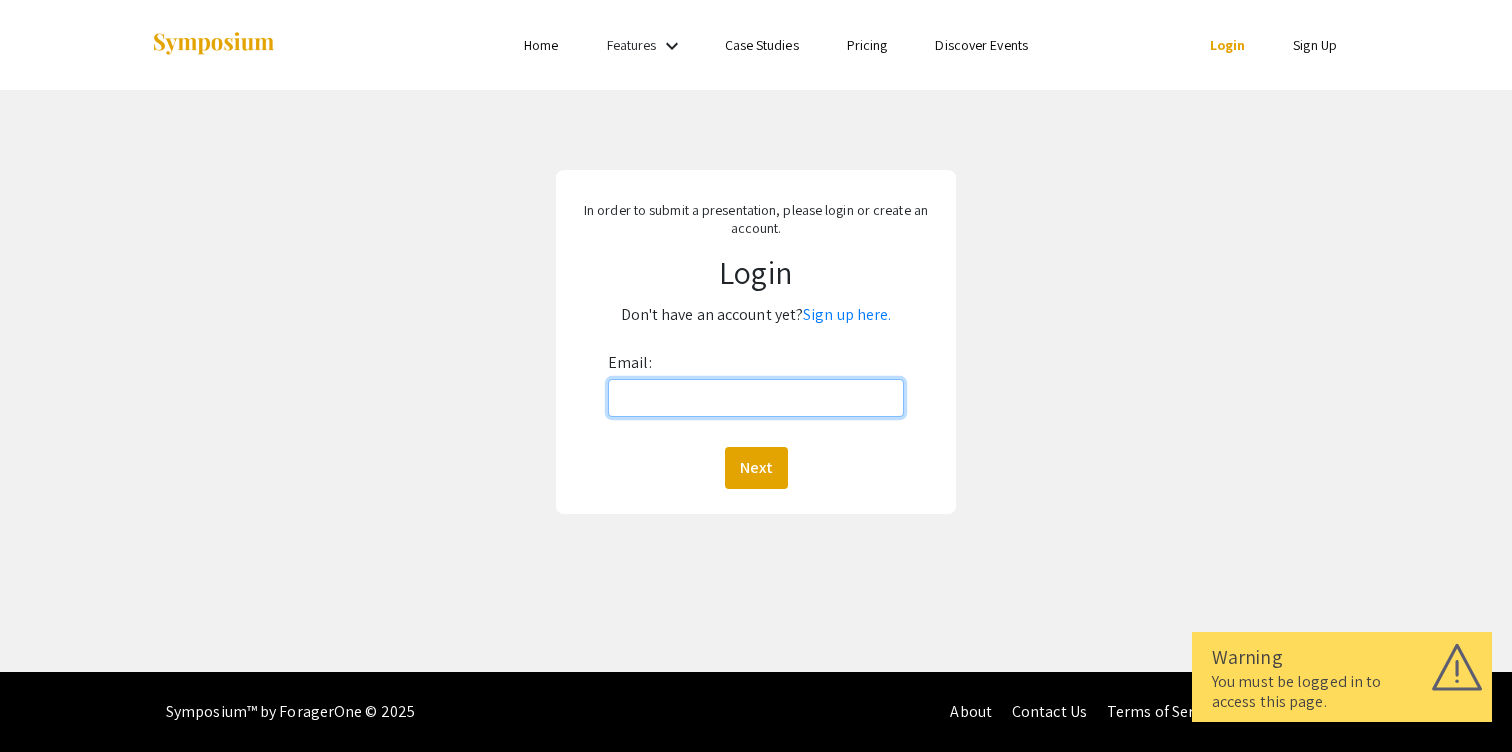 click on "Email:" at bounding box center (756, 398) 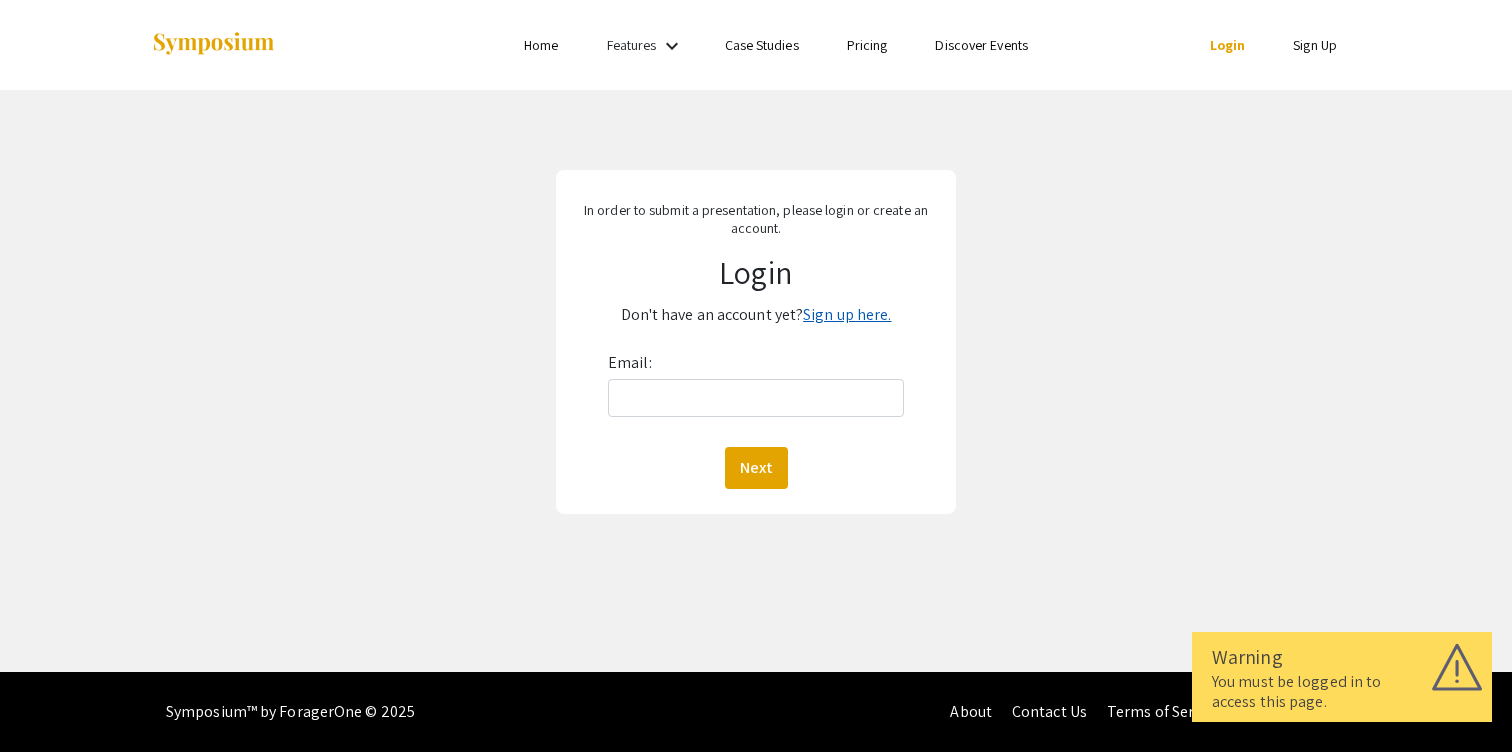 click on "Sign up here." 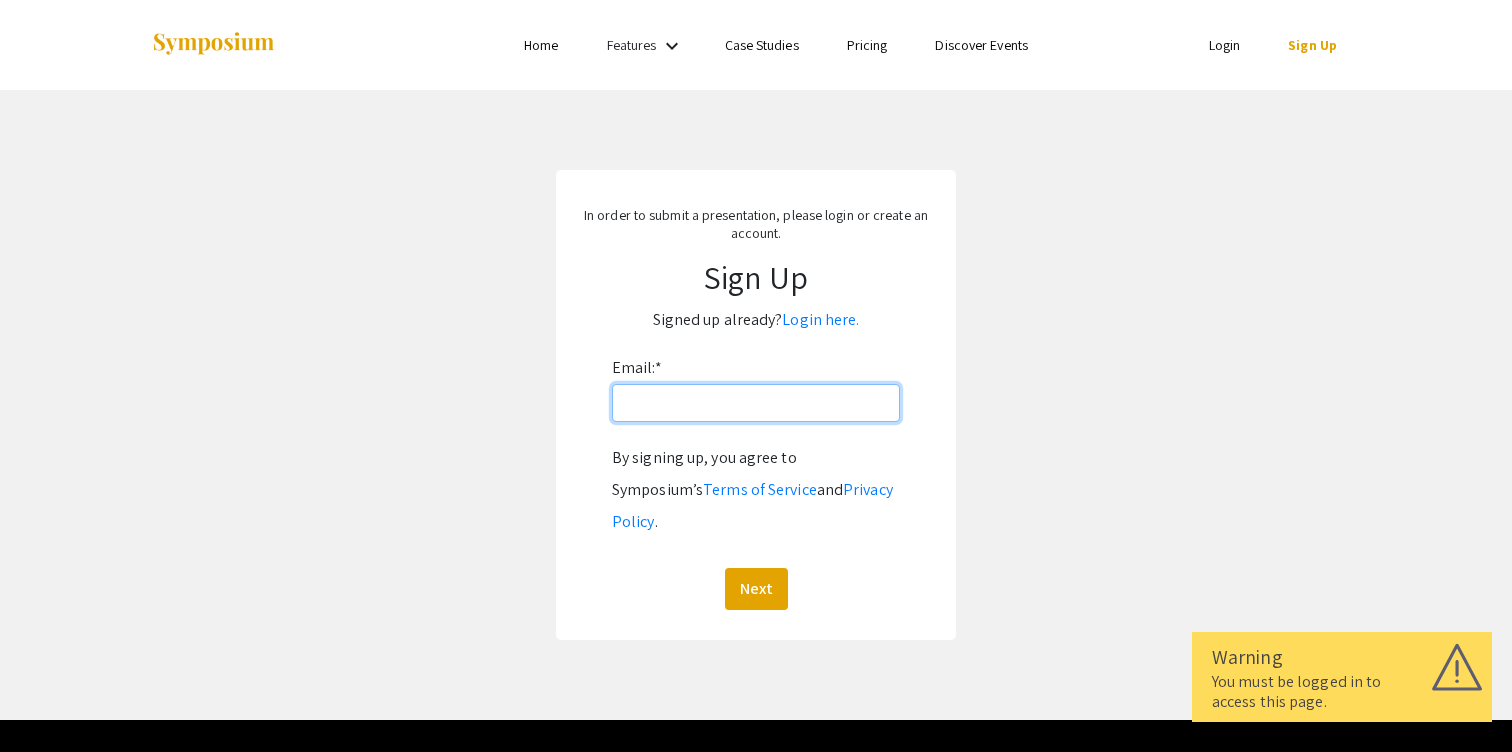 click on "Email:  *" at bounding box center [756, 403] 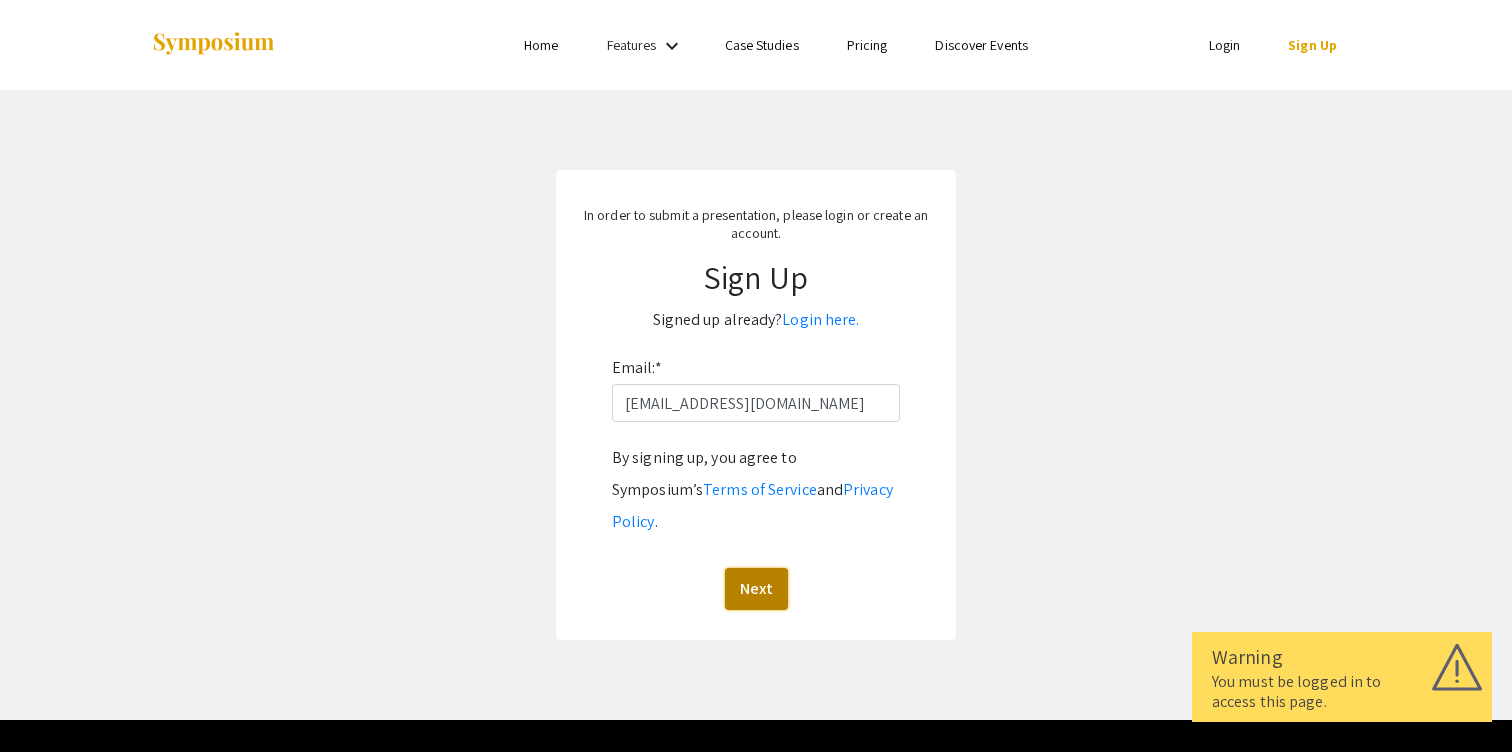 click on "Next" 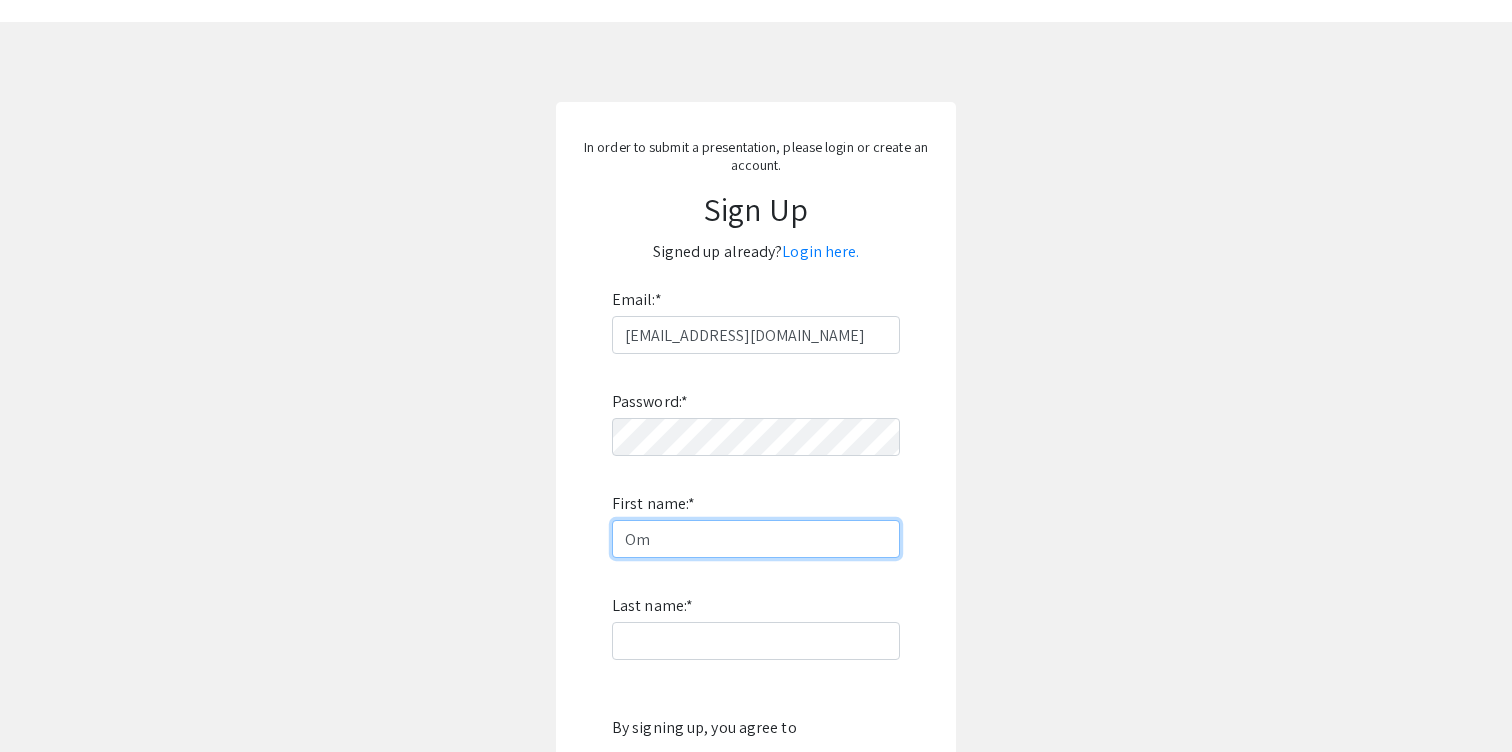 scroll, scrollTop: 73, scrollLeft: 0, axis: vertical 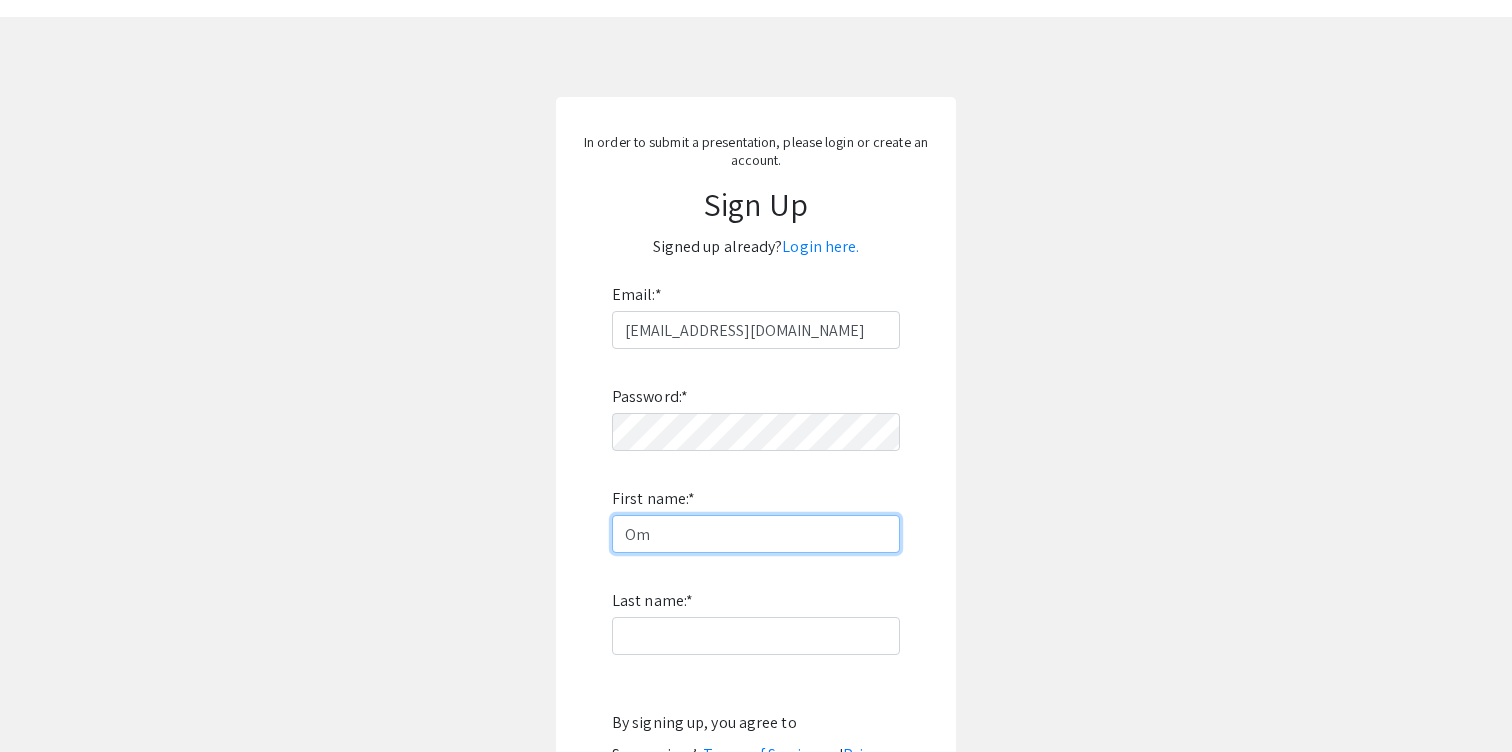 type on "Om" 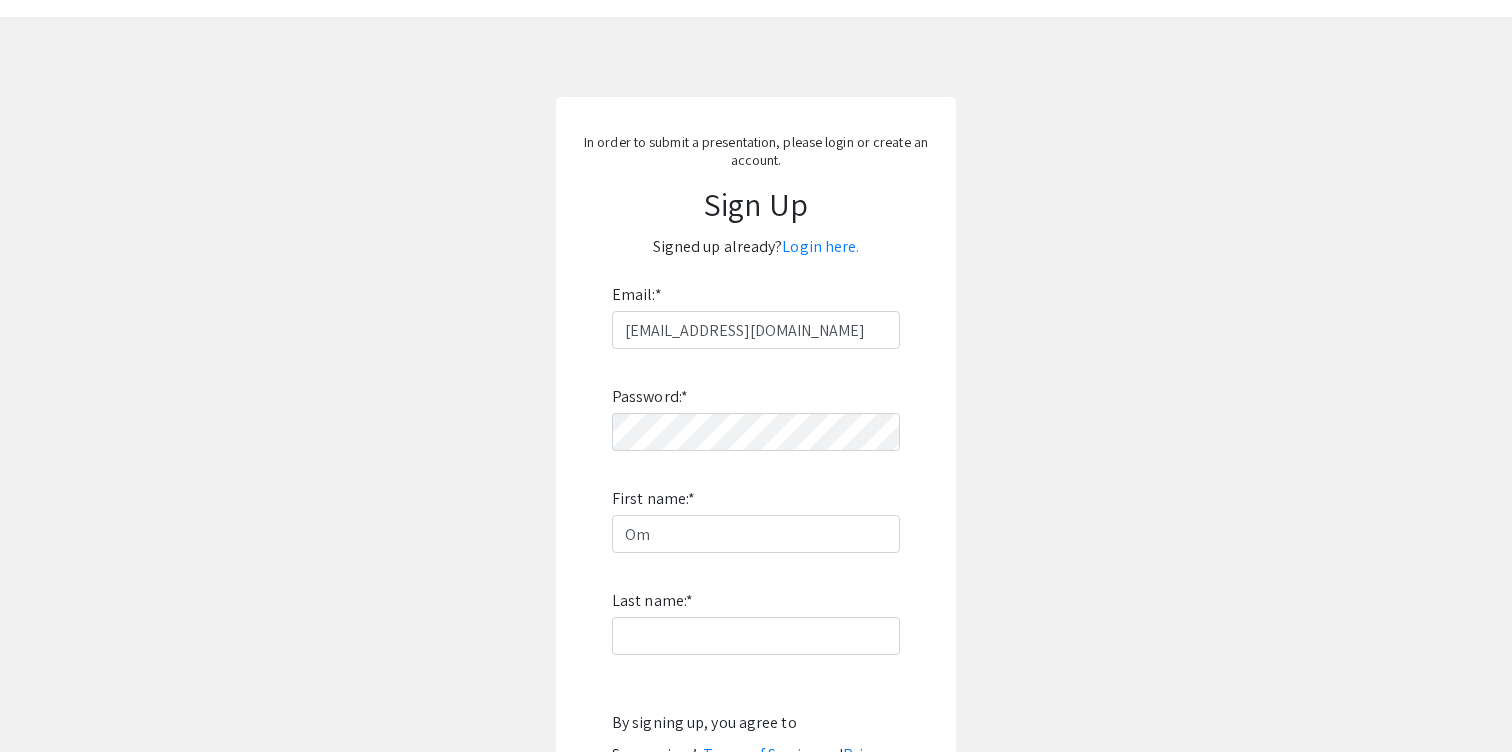 click on "Password:  *  First name:  * Om Last name:  *  By signing up, you agree to Symposium’s  Terms of Service  and  Privacy Policy .  Sign Up" 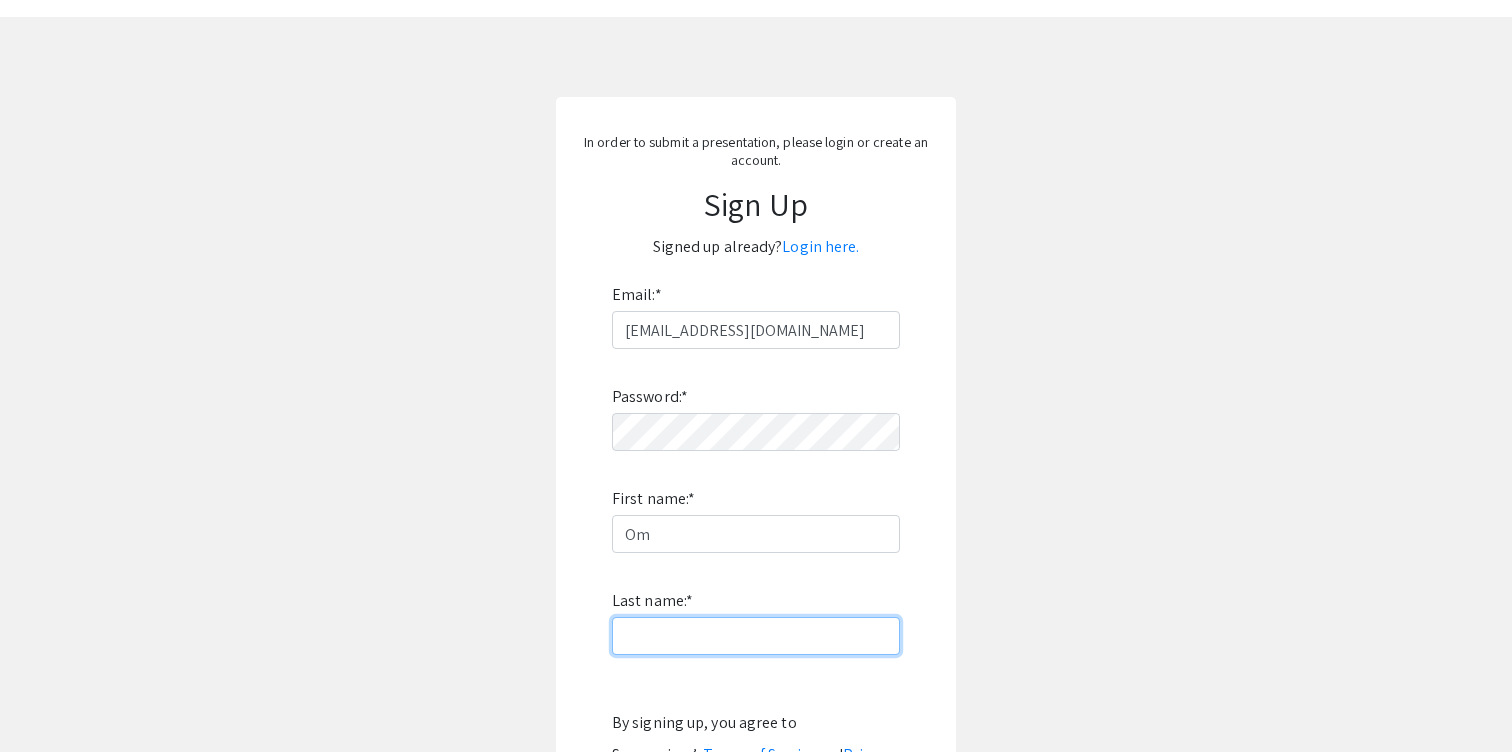 click on "Last name:  *" at bounding box center [756, 636] 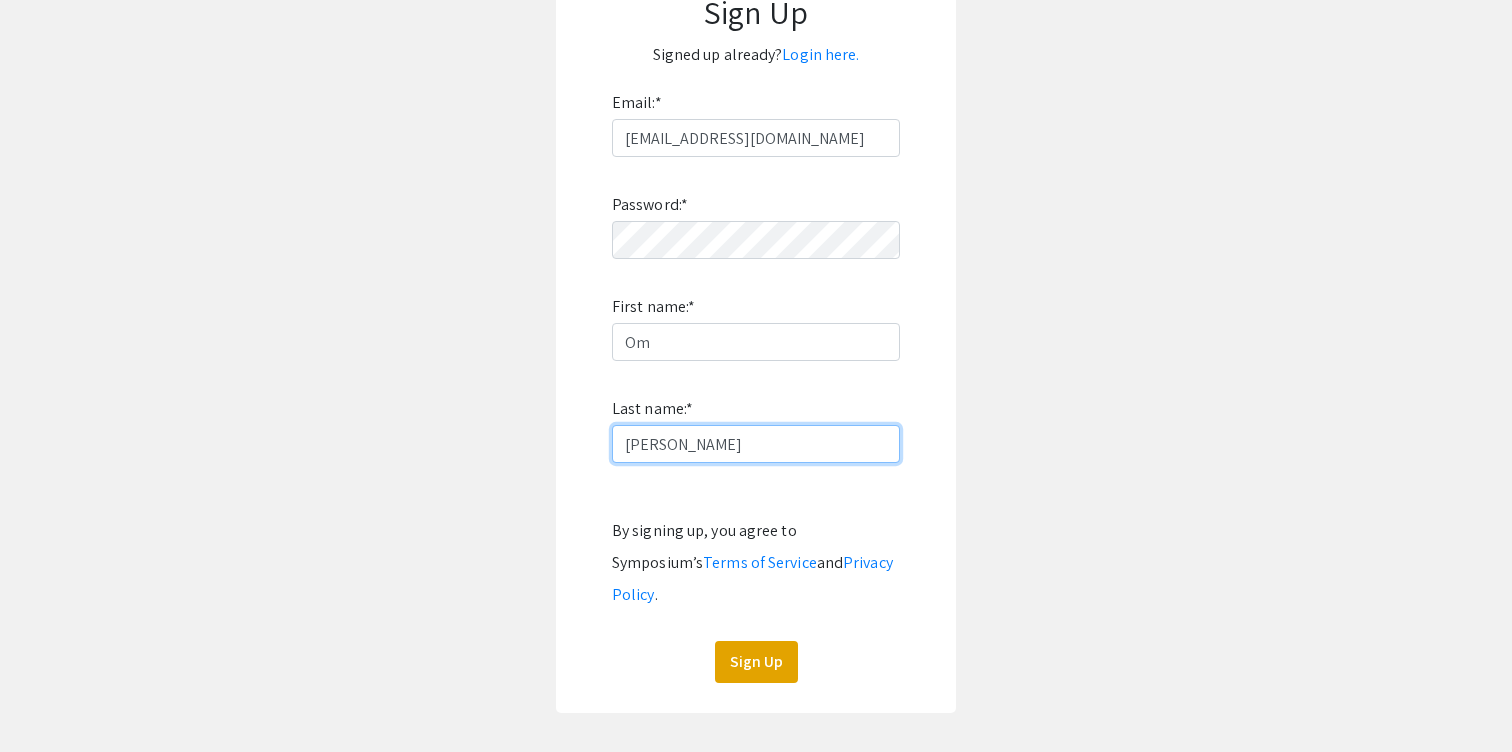 scroll, scrollTop: 267, scrollLeft: 0, axis: vertical 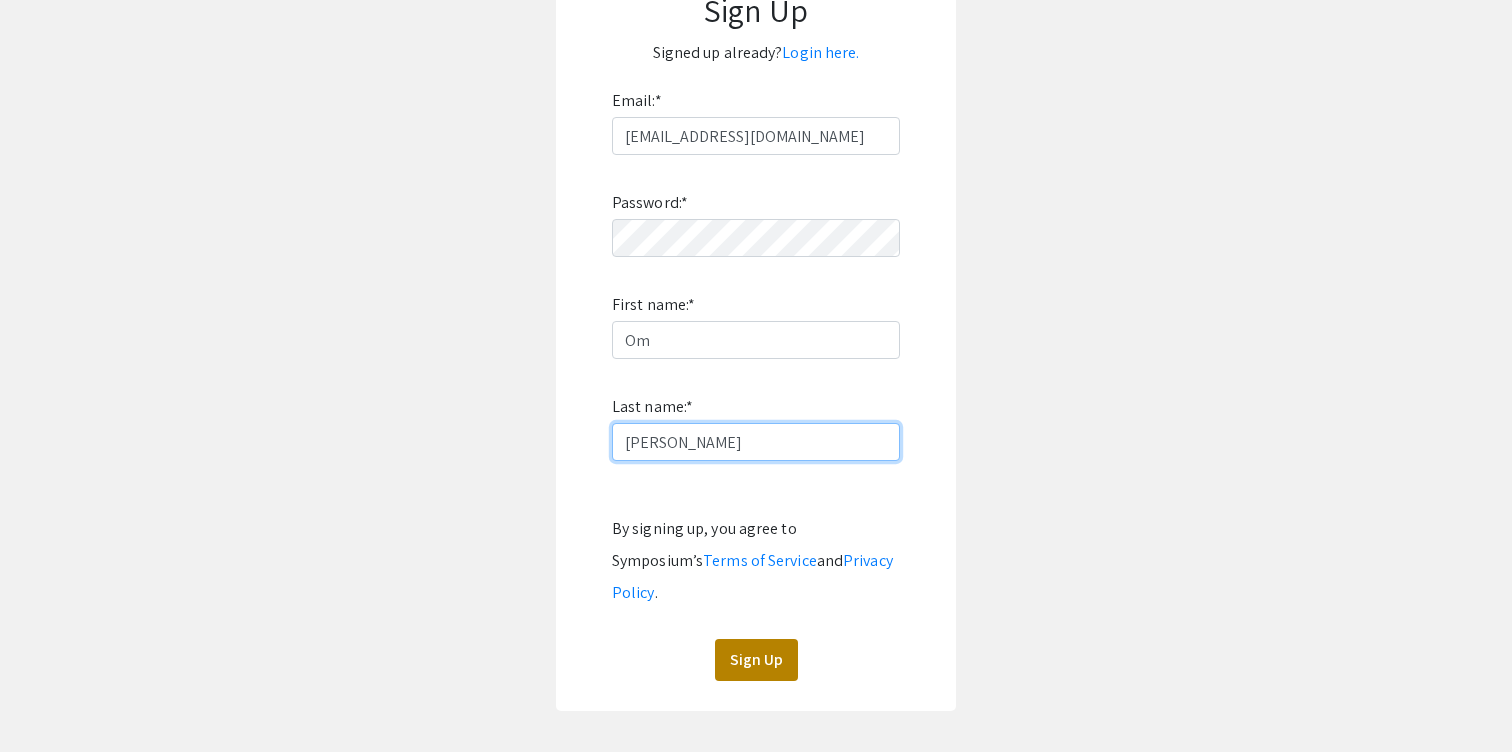 type on "[PERSON_NAME]" 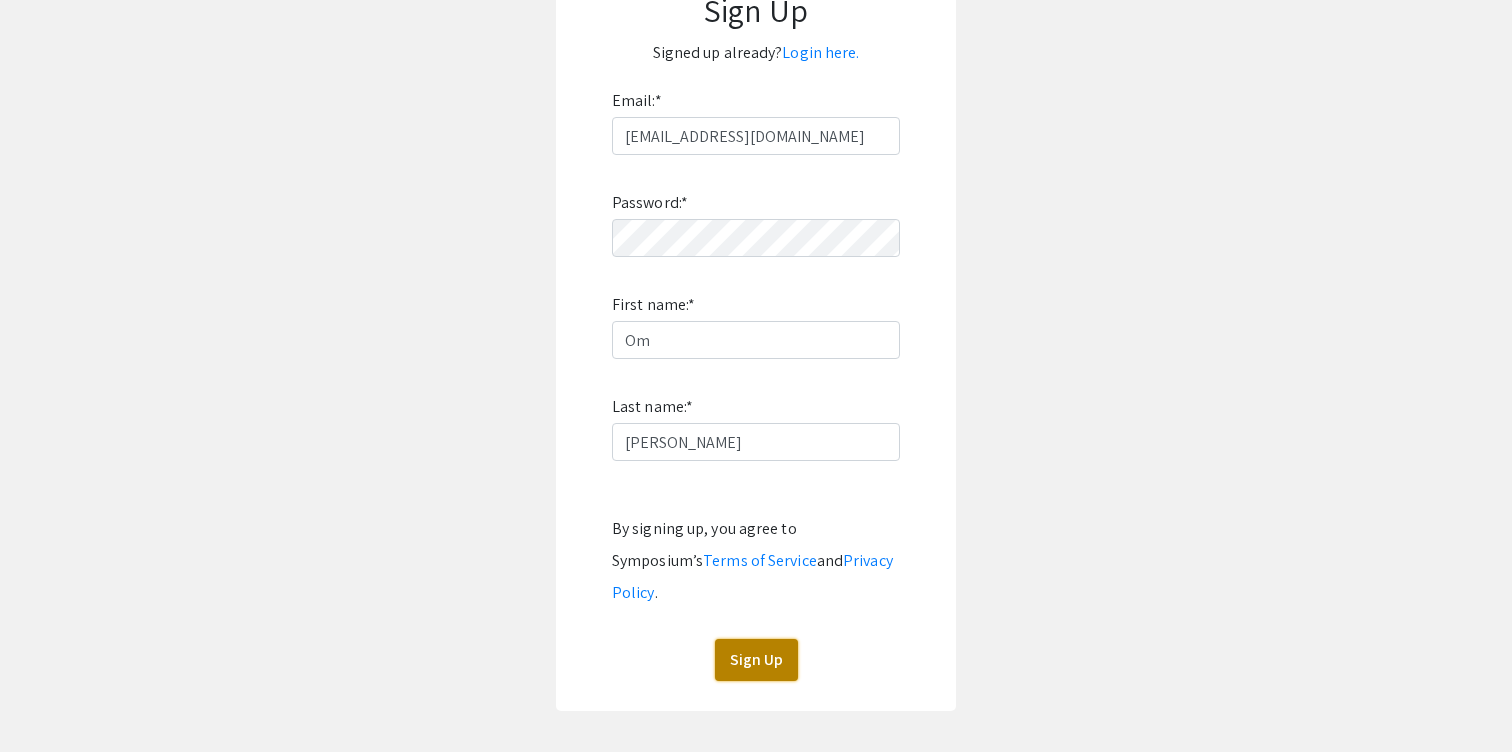 click on "Sign Up" 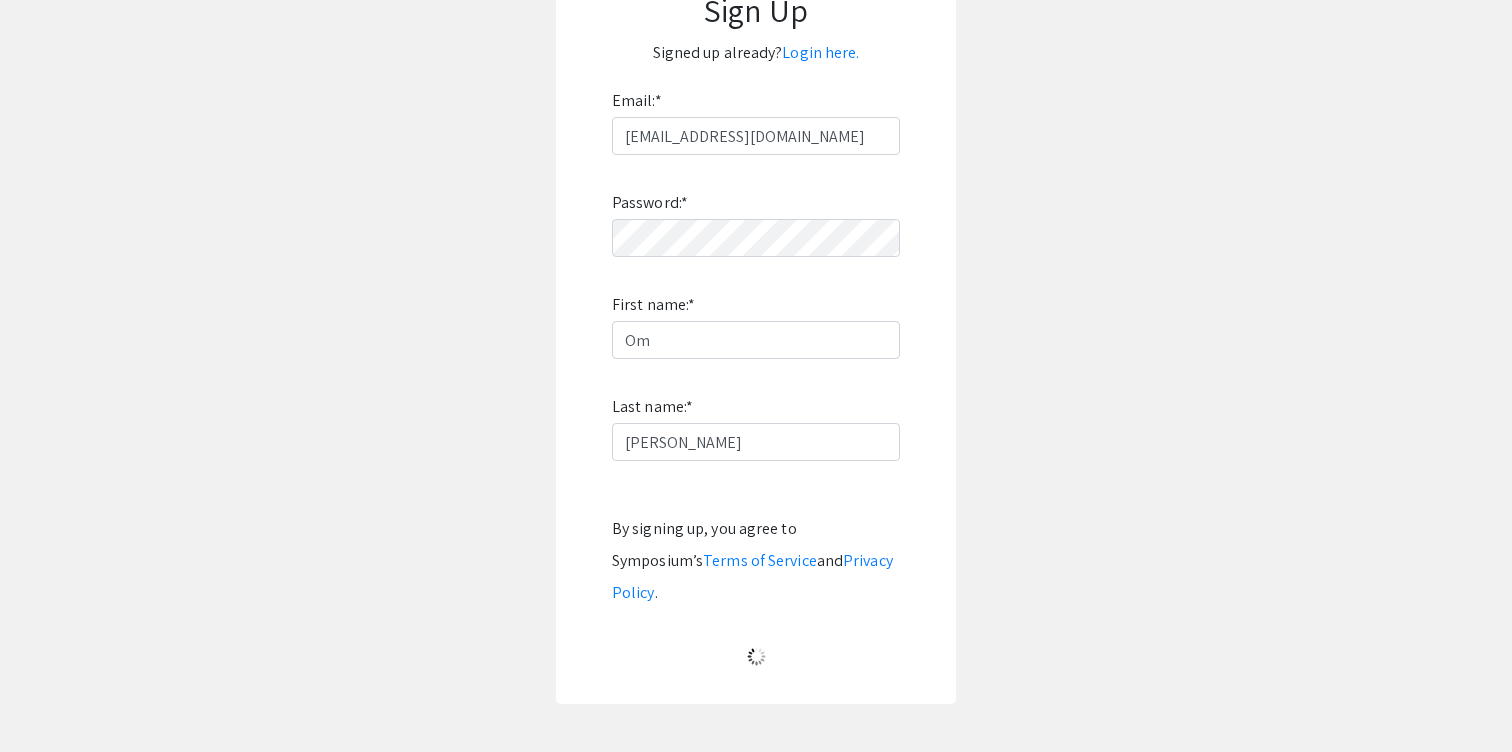 scroll, scrollTop: 0, scrollLeft: 0, axis: both 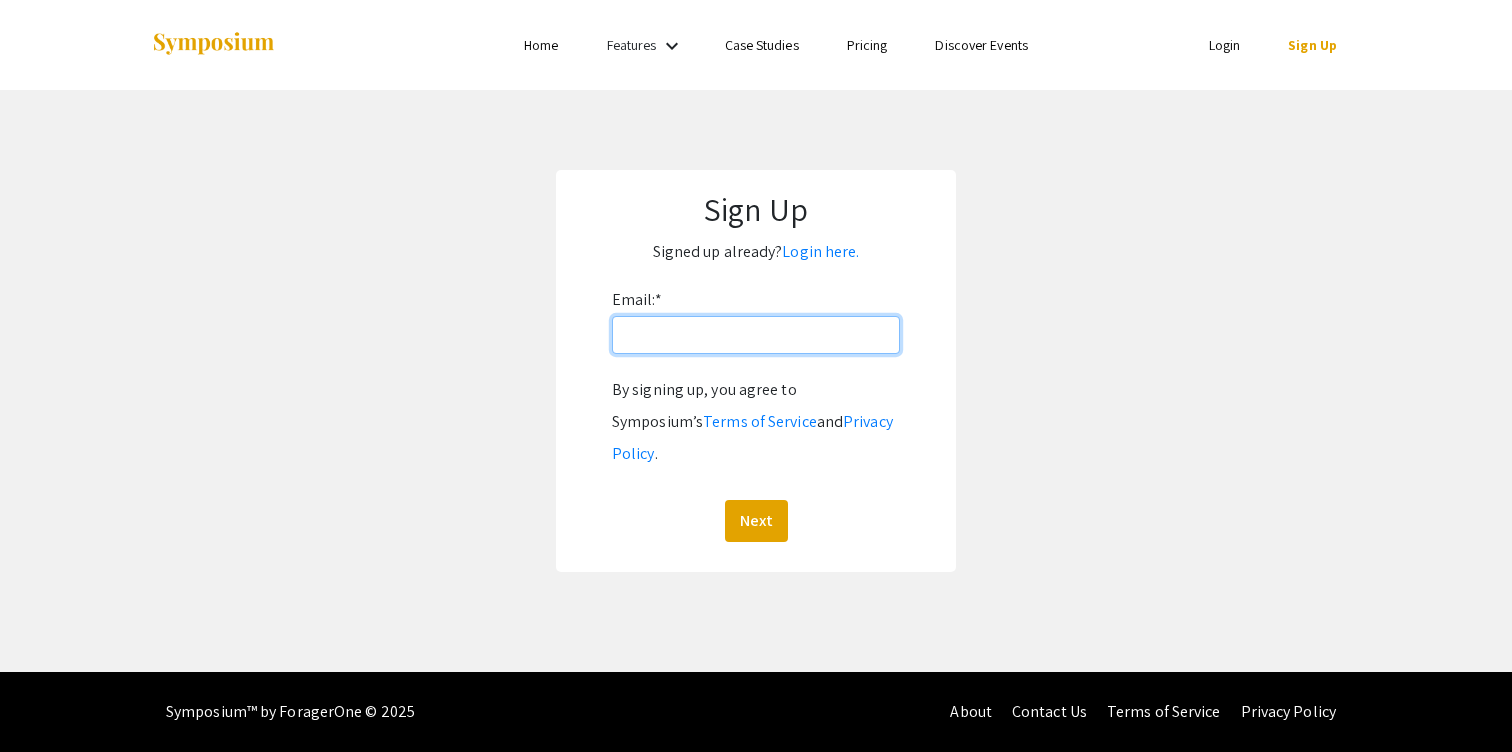 click on "Email:  *" at bounding box center [756, 335] 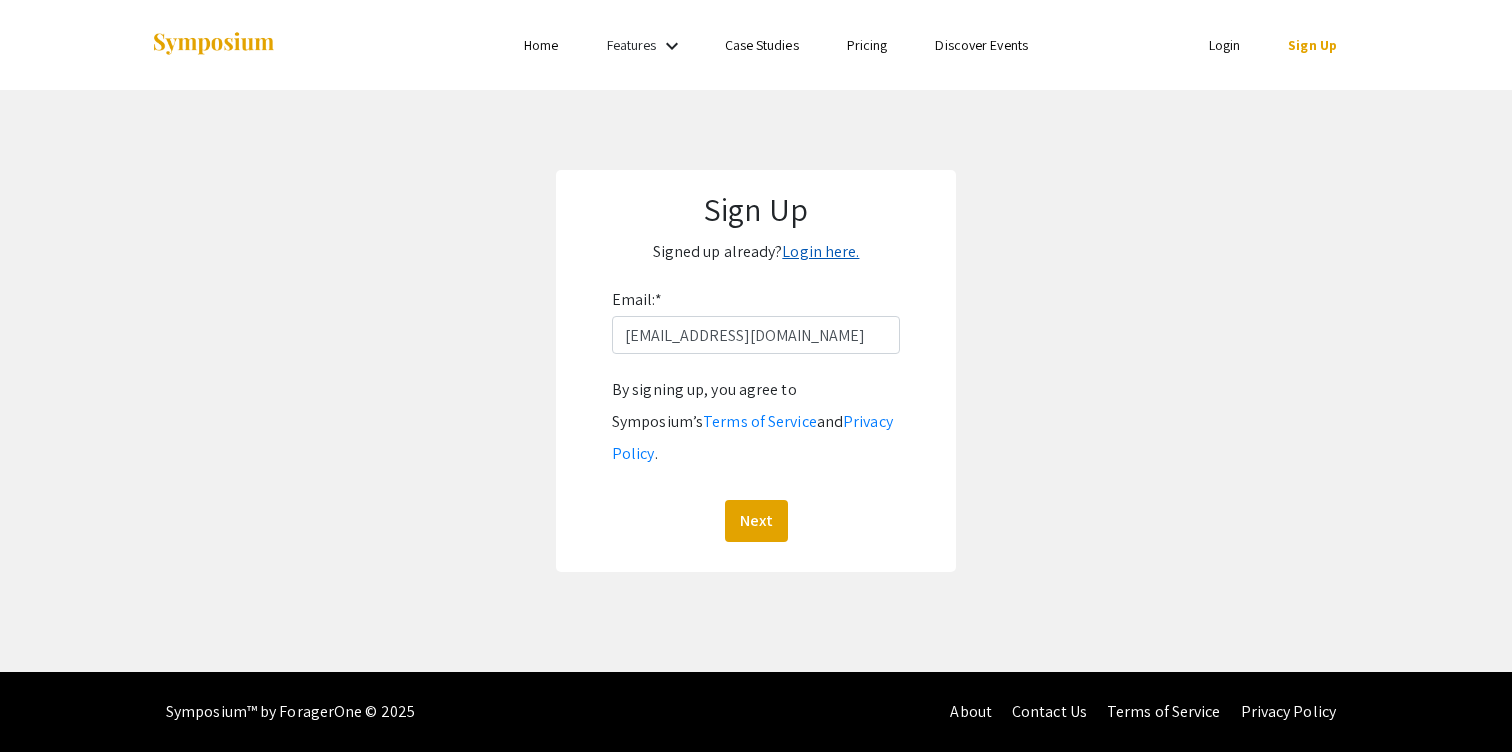 click on "Login here." 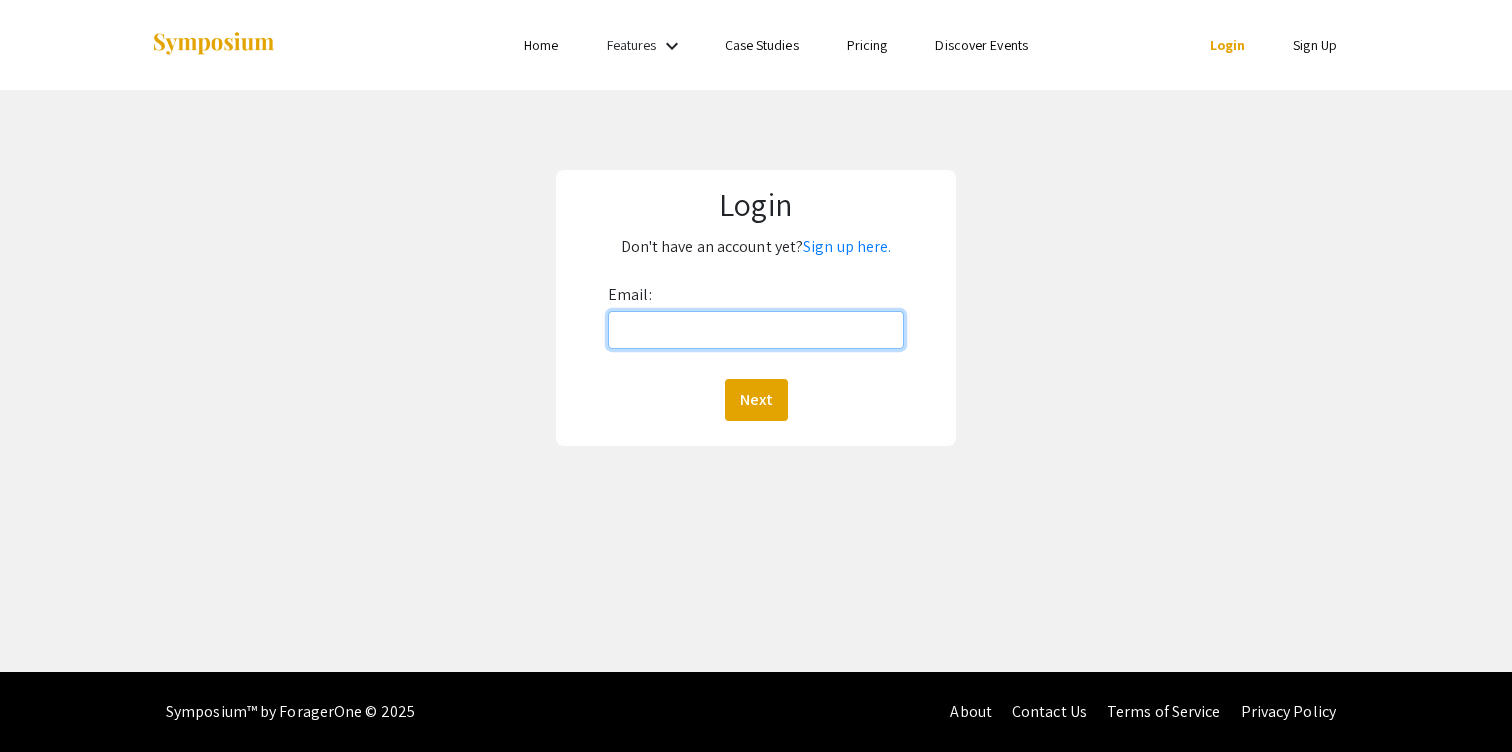click on "Email:" at bounding box center (756, 330) 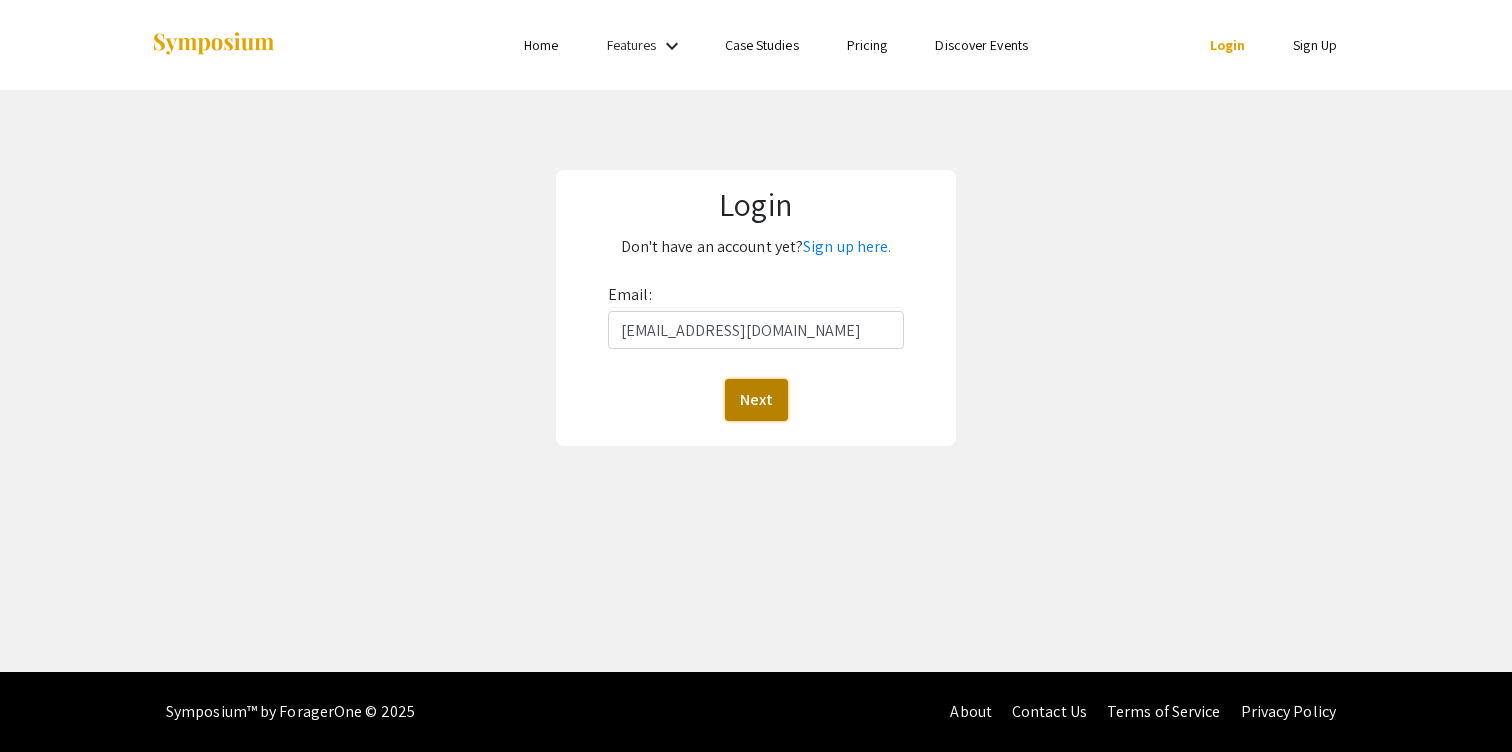click on "Next" 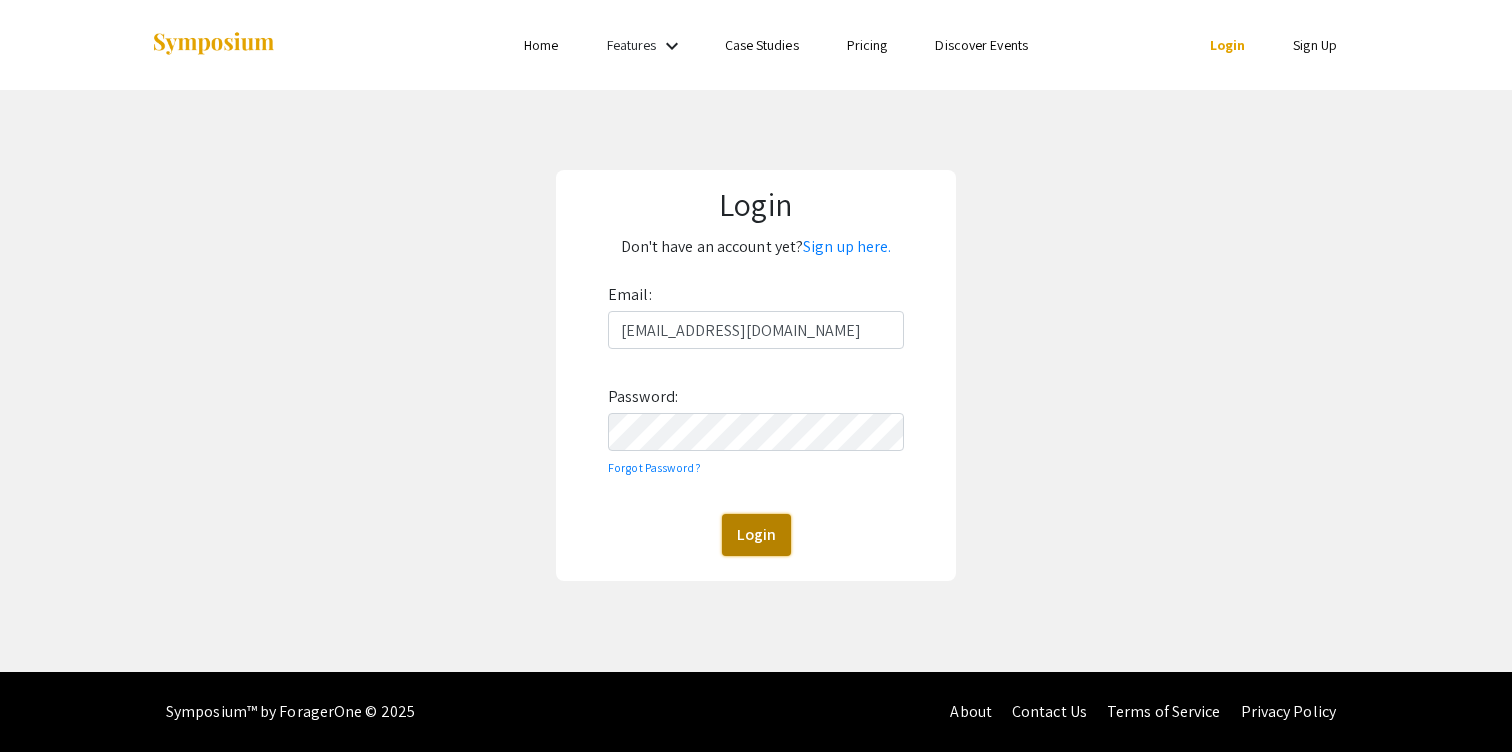 click on "Login" 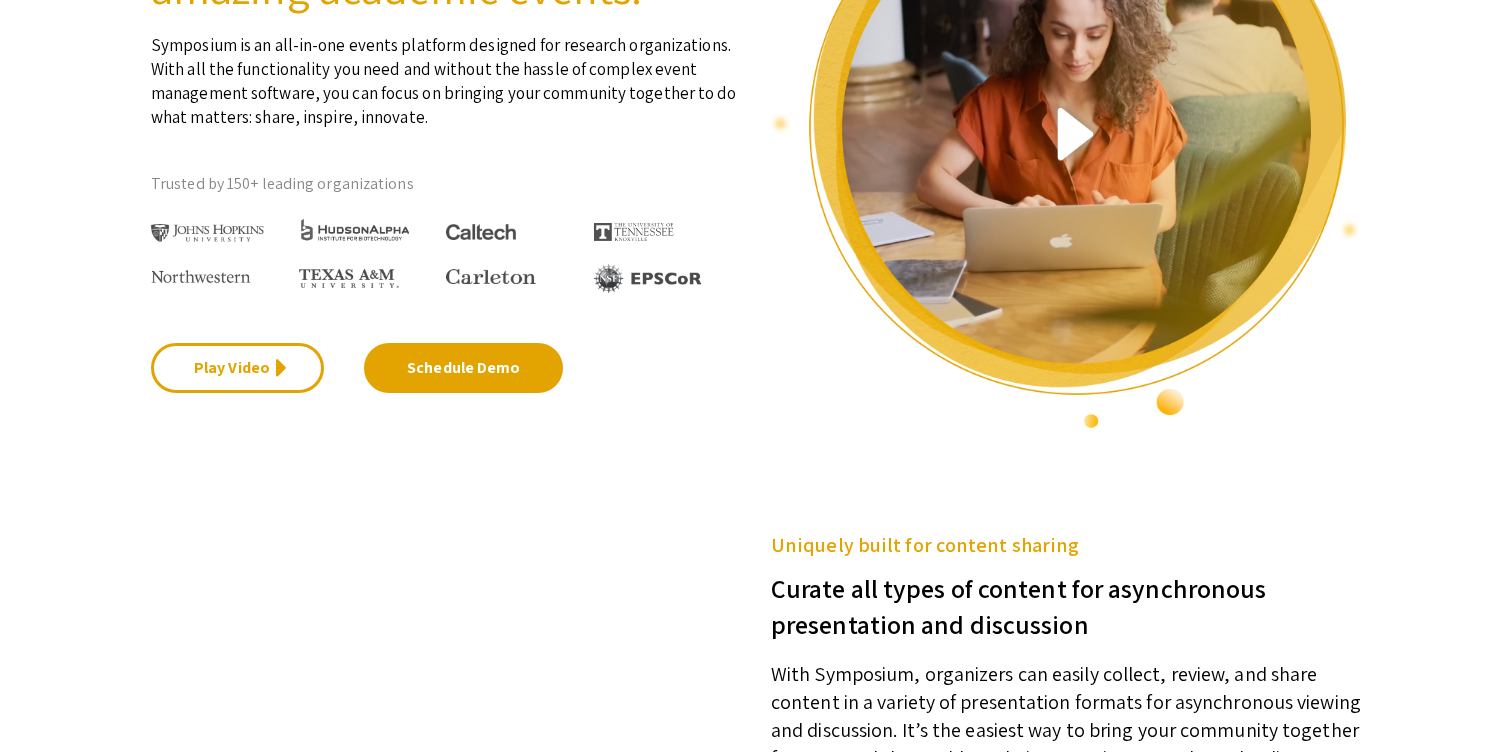 scroll, scrollTop: 0, scrollLeft: 0, axis: both 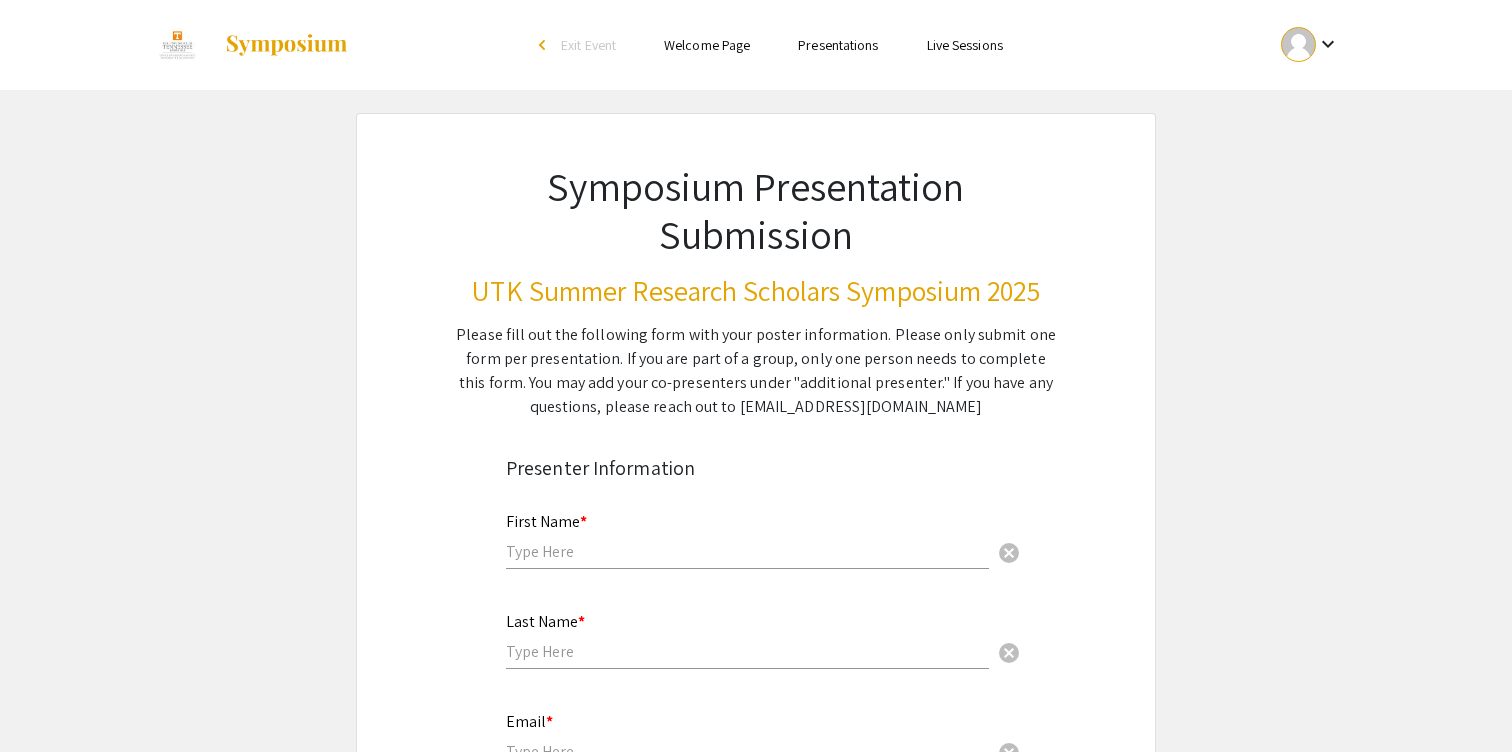 click on "First Name * cancel" at bounding box center (747, 531) 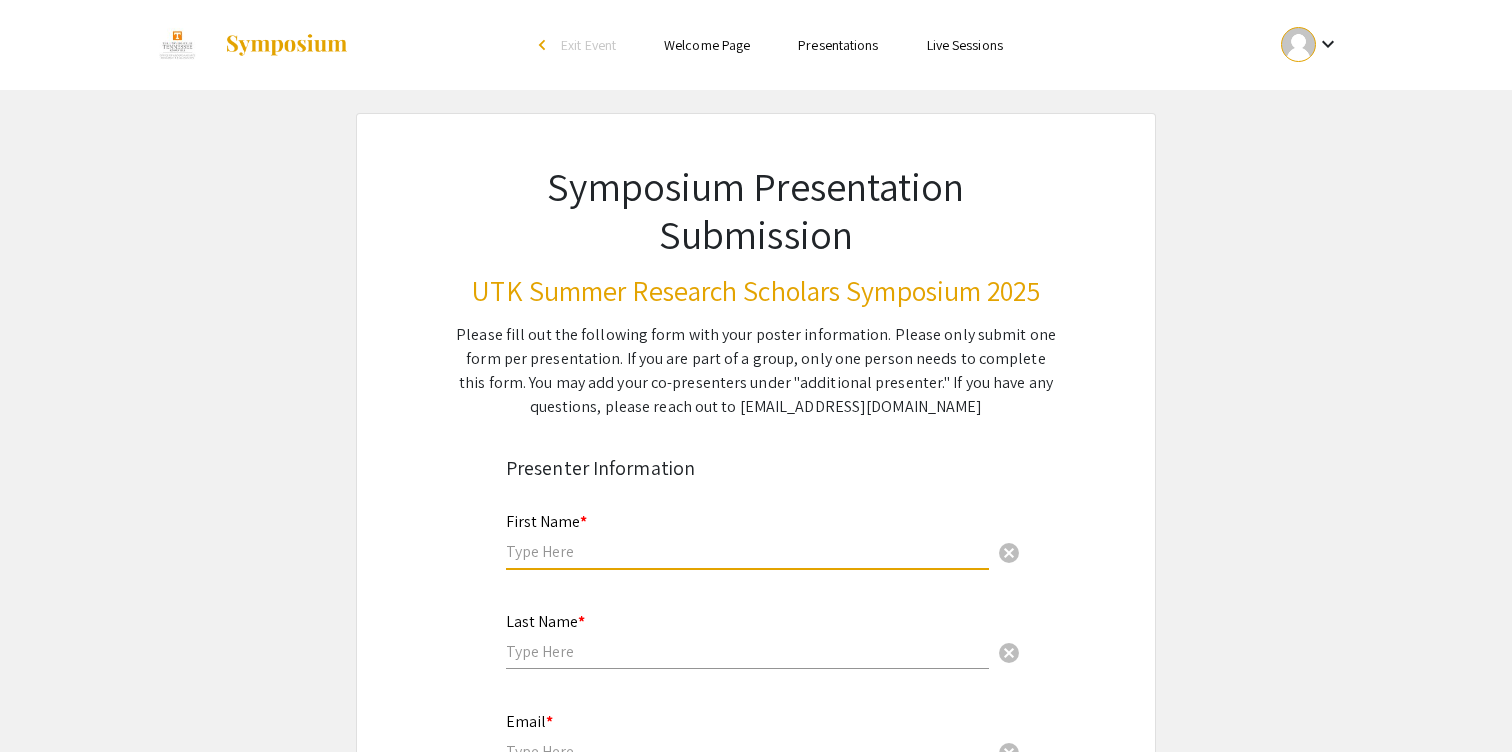 click on "First Name * cancel" at bounding box center [747, 531] 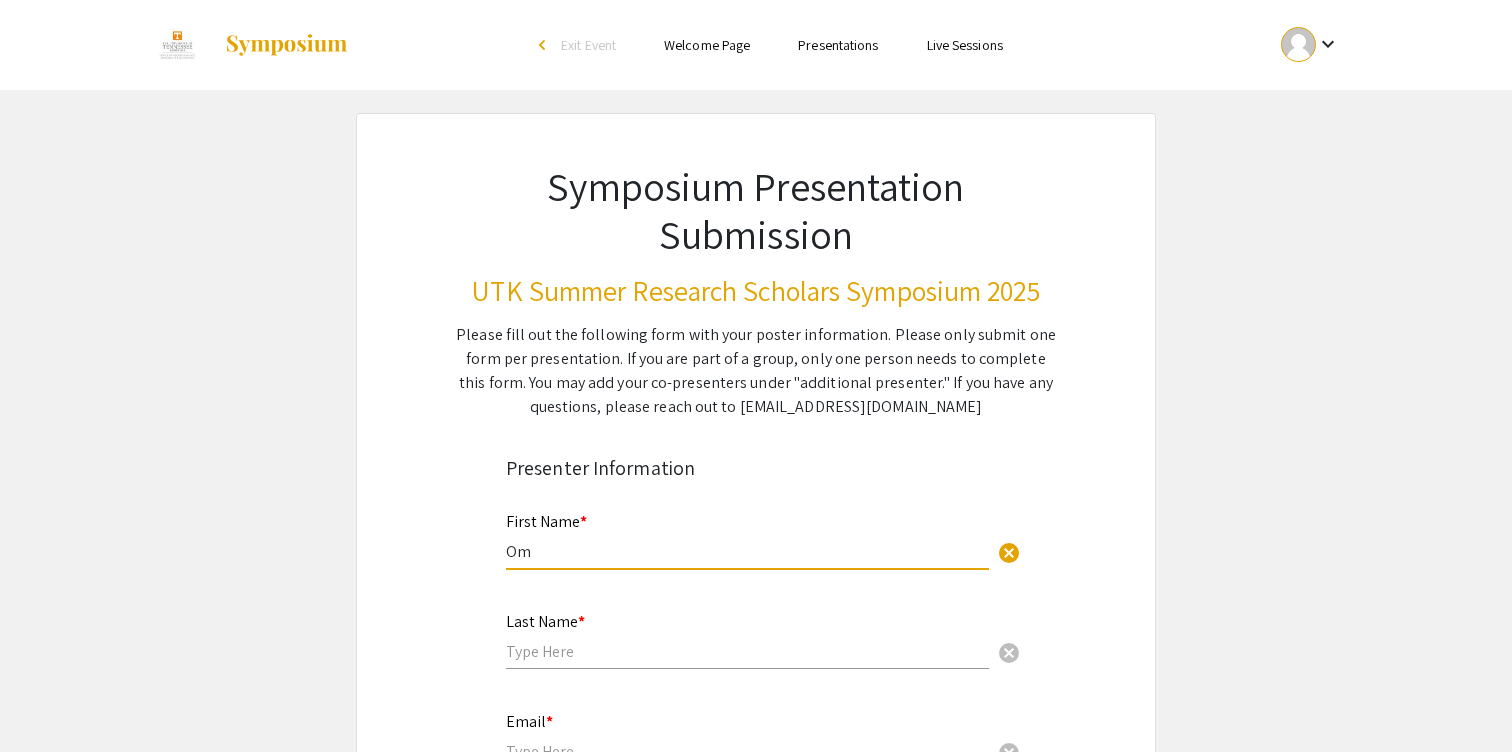 scroll, scrollTop: 36, scrollLeft: 0, axis: vertical 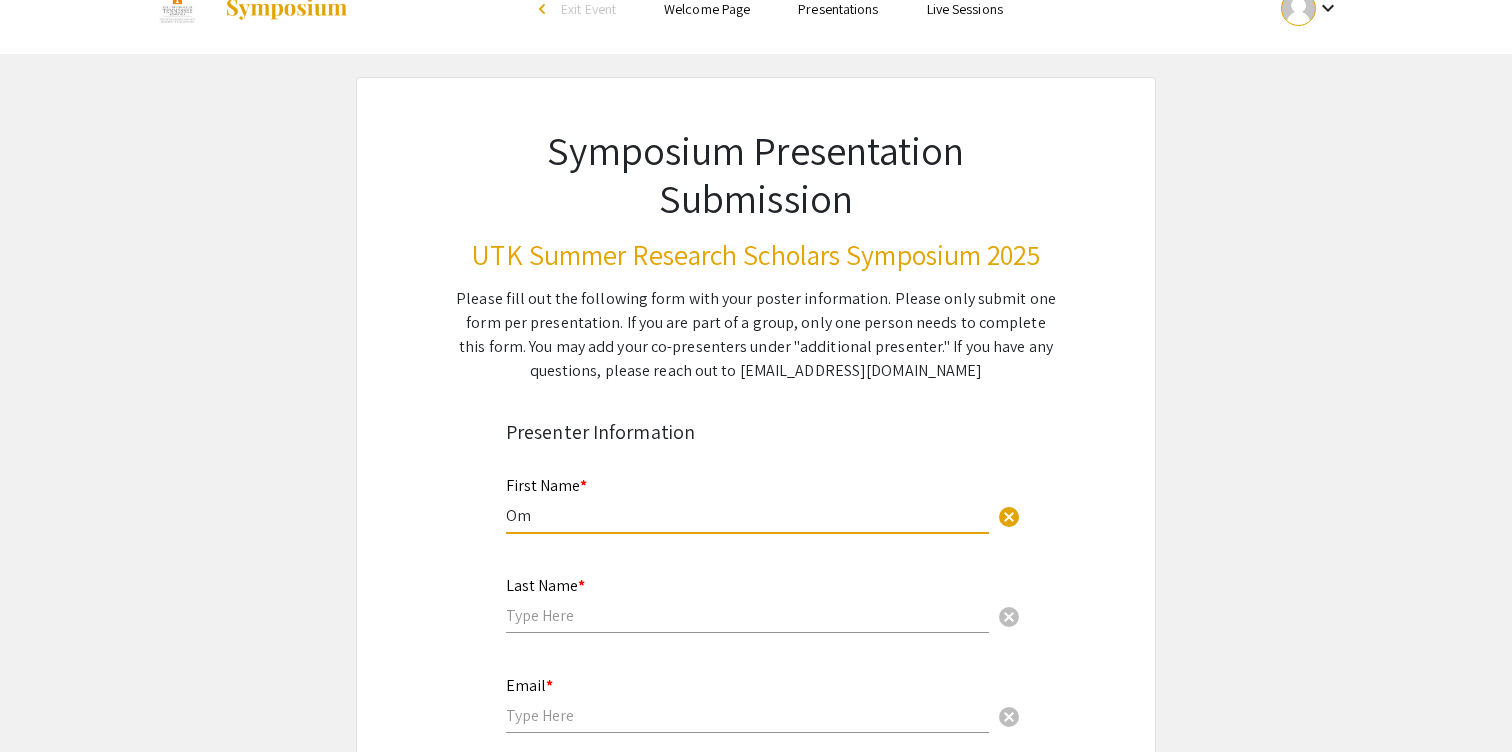 type on "Om" 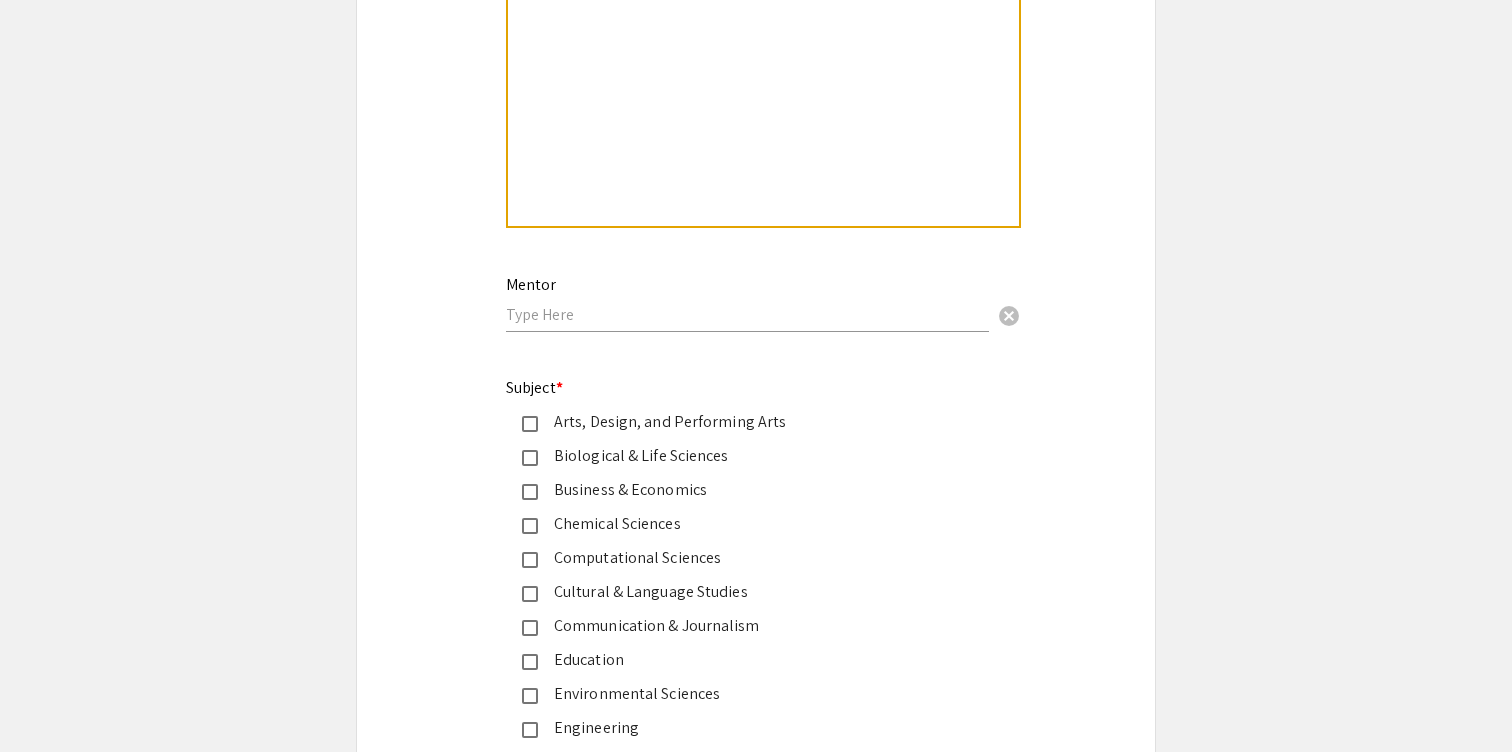 scroll, scrollTop: 2419, scrollLeft: 0, axis: vertical 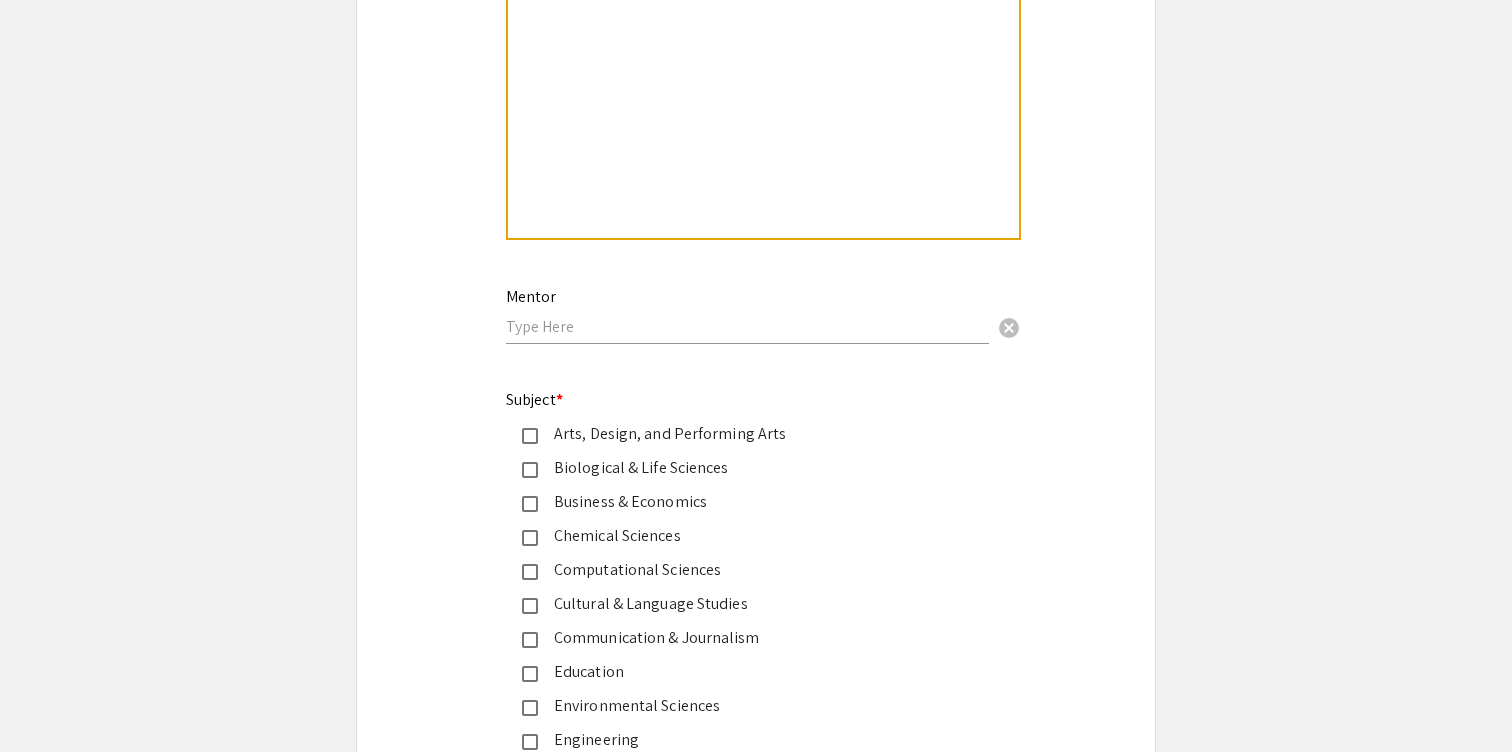 type on "[PERSON_NAME]" 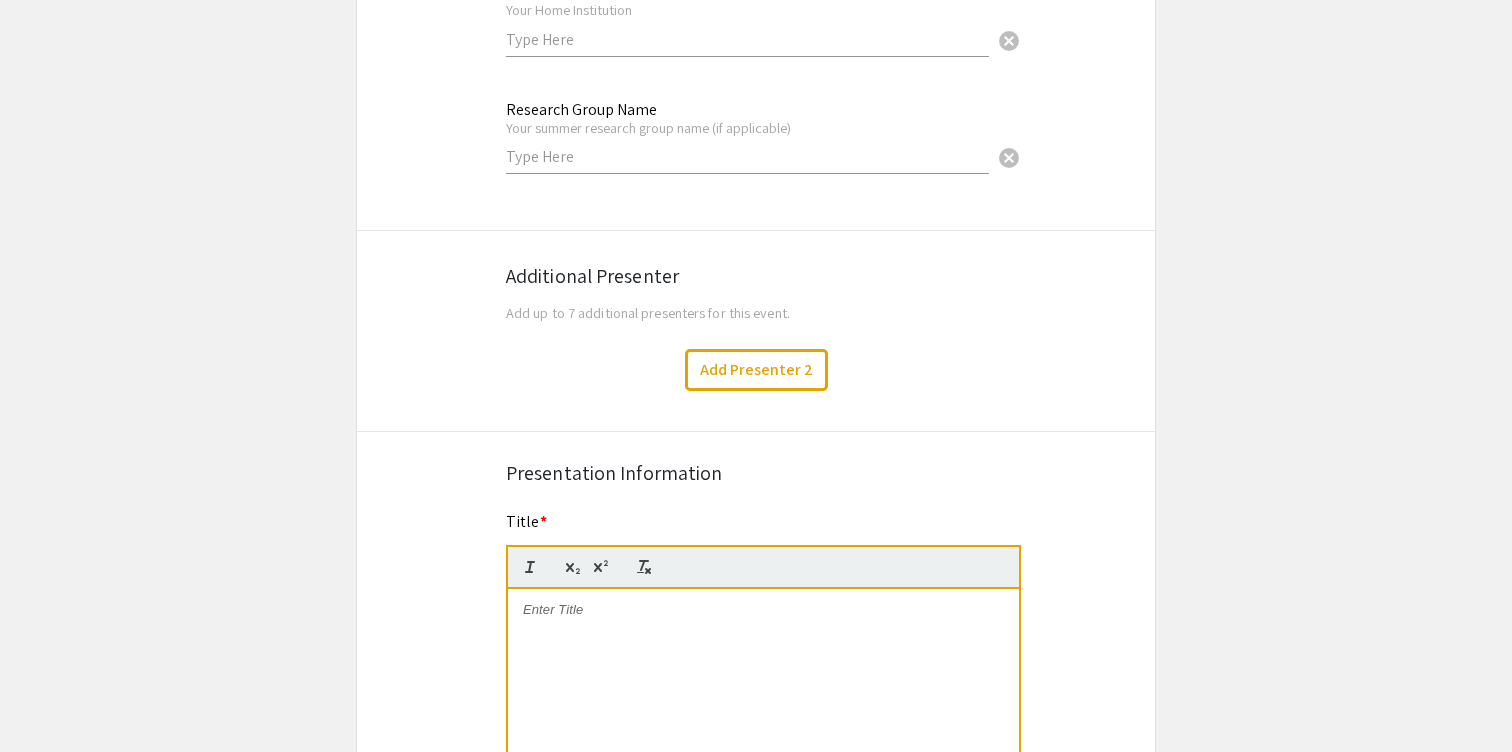 scroll, scrollTop: 1288, scrollLeft: 0, axis: vertical 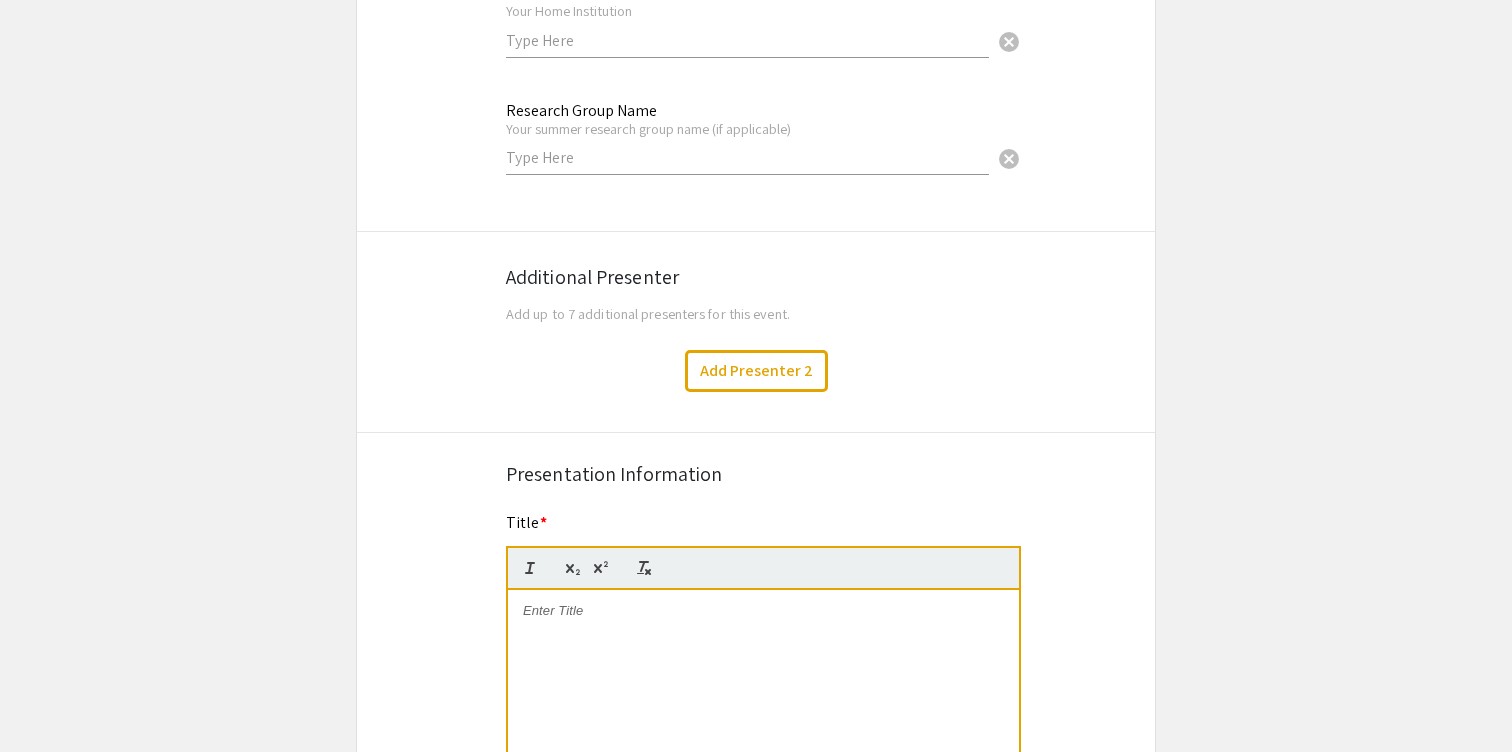 click on "Presentation Information" 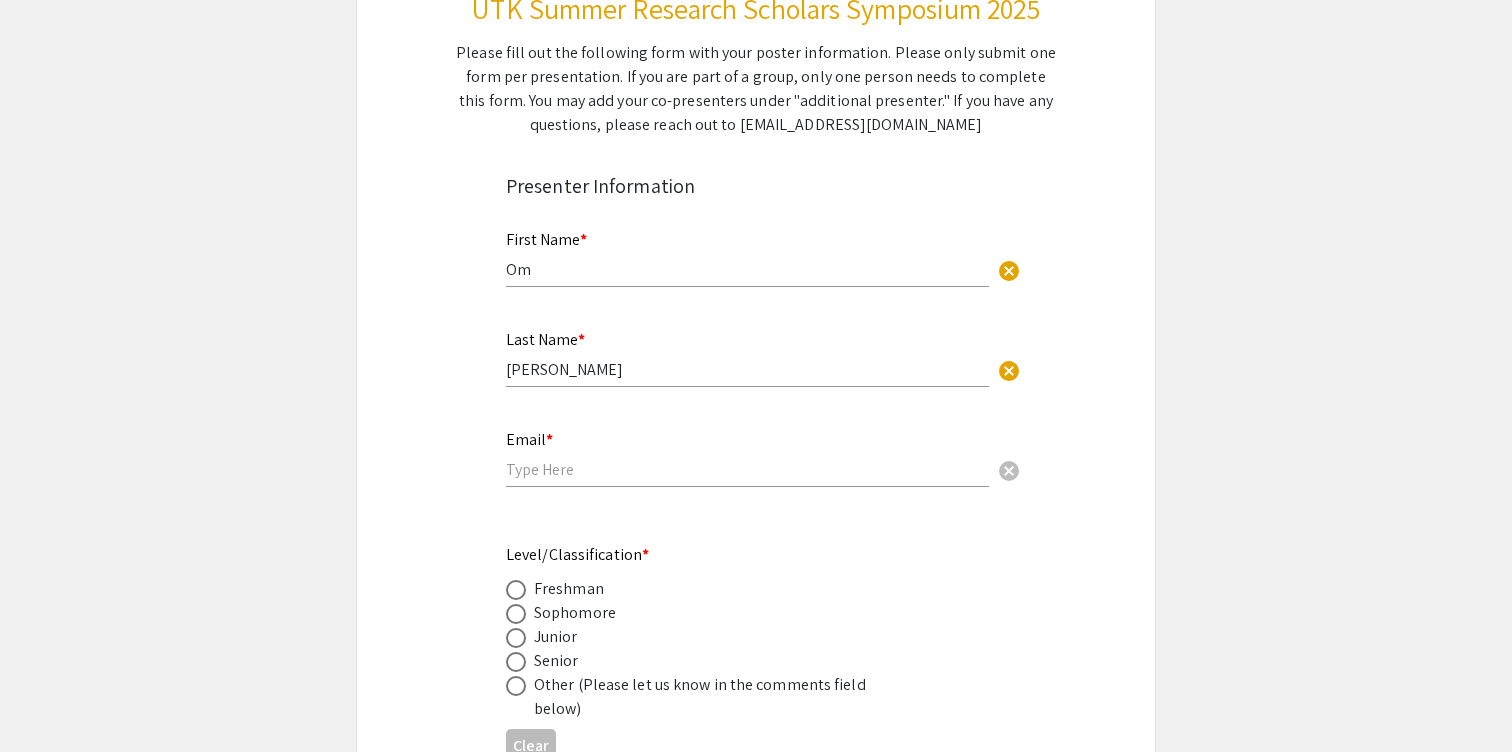 scroll, scrollTop: 271, scrollLeft: 0, axis: vertical 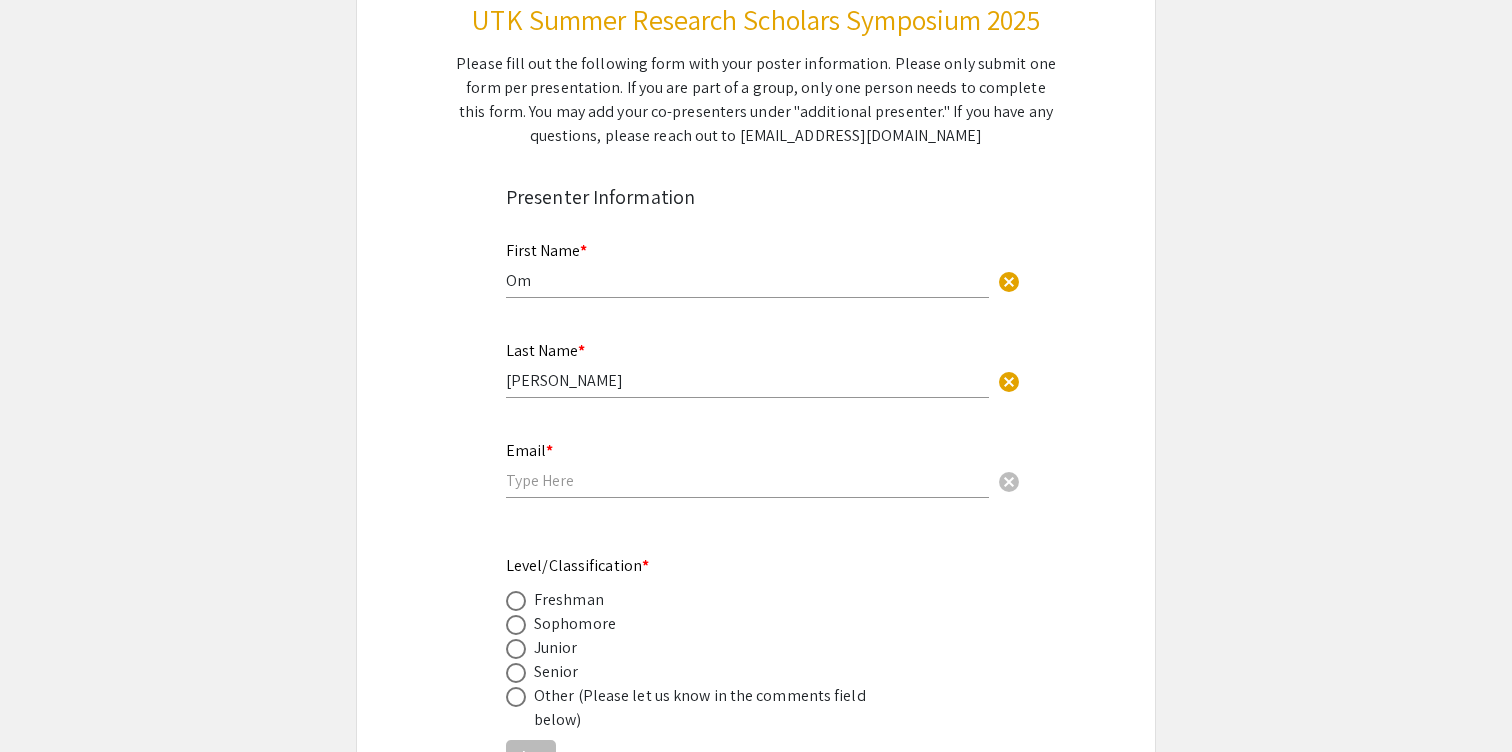 click at bounding box center (747, 480) 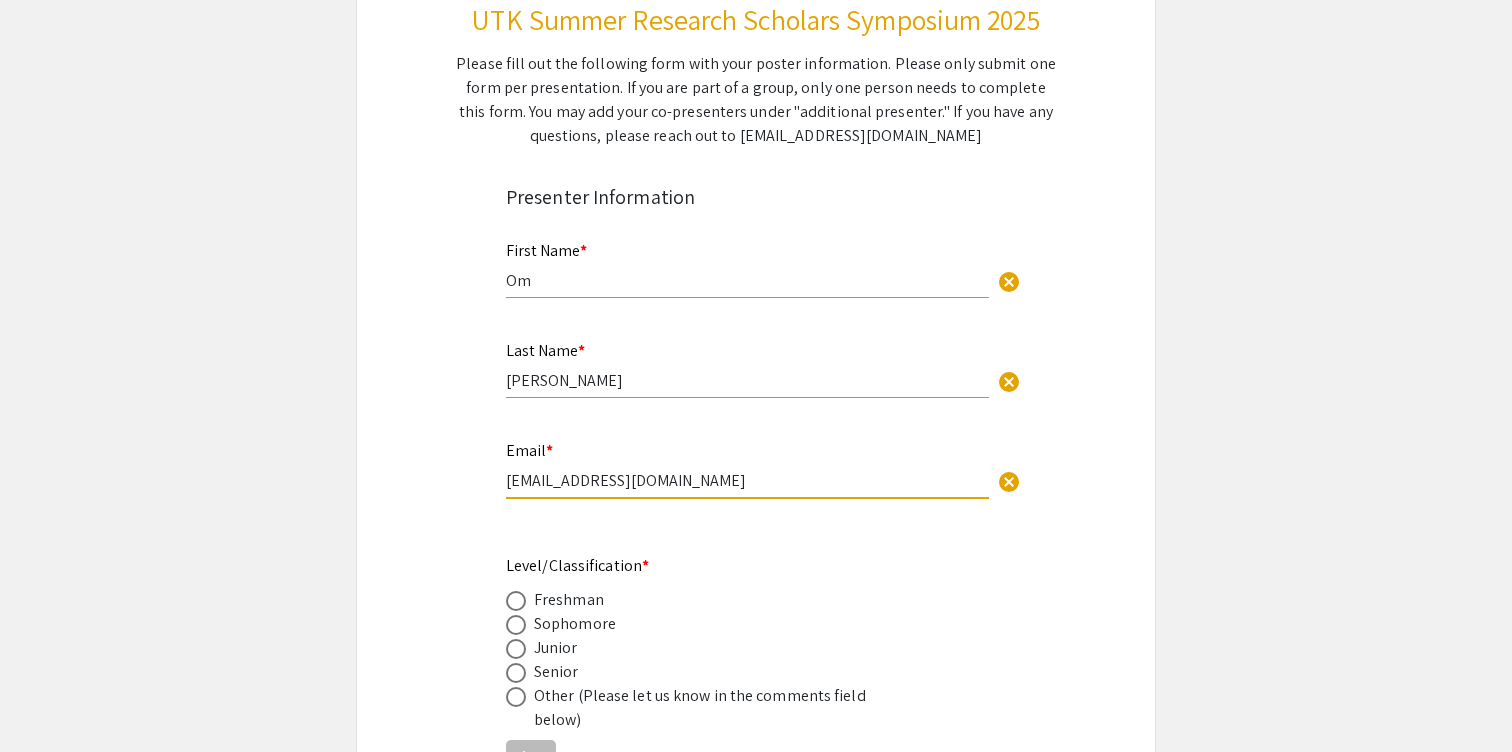 type on "[EMAIL_ADDRESS][DOMAIN_NAME]" 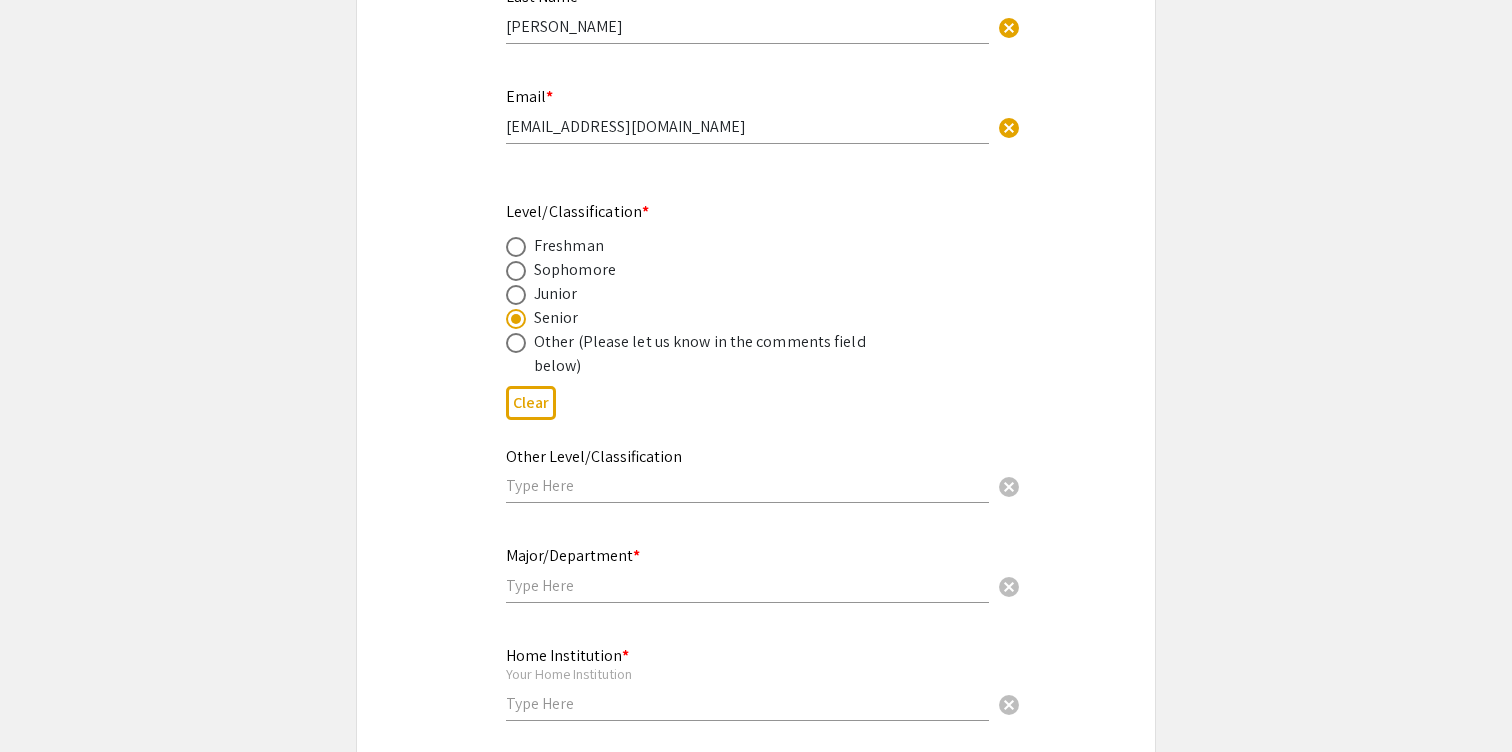 scroll, scrollTop: 627, scrollLeft: 0, axis: vertical 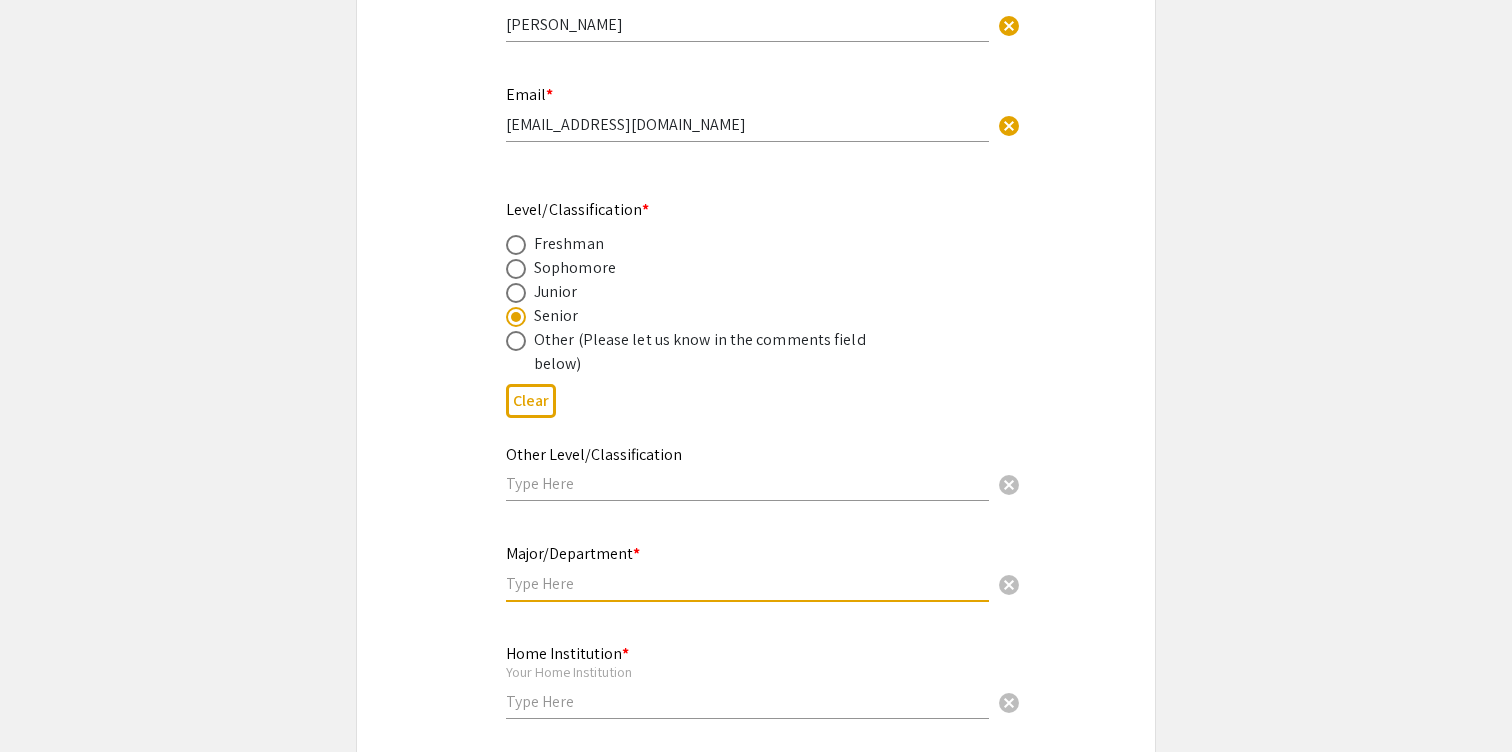 click at bounding box center (747, 583) 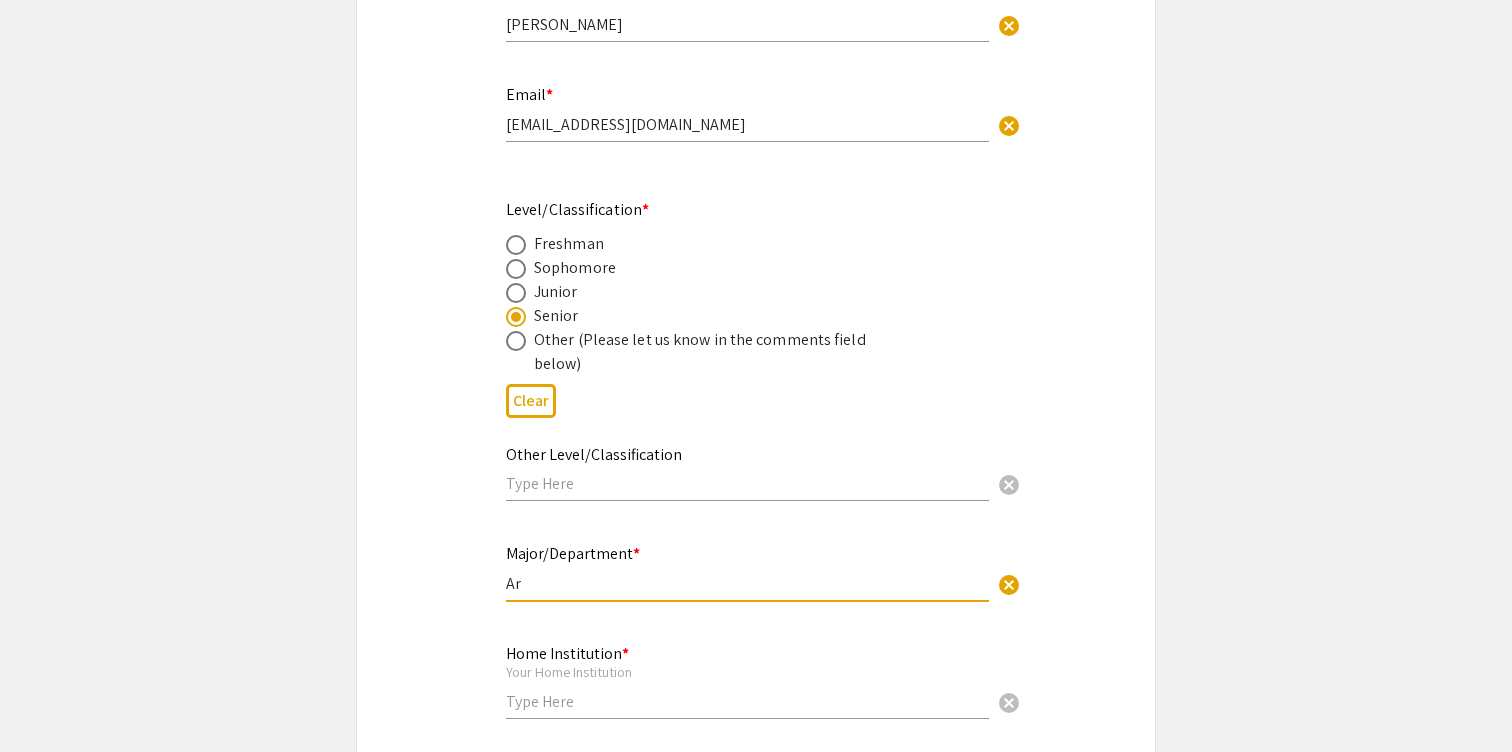 type on "A" 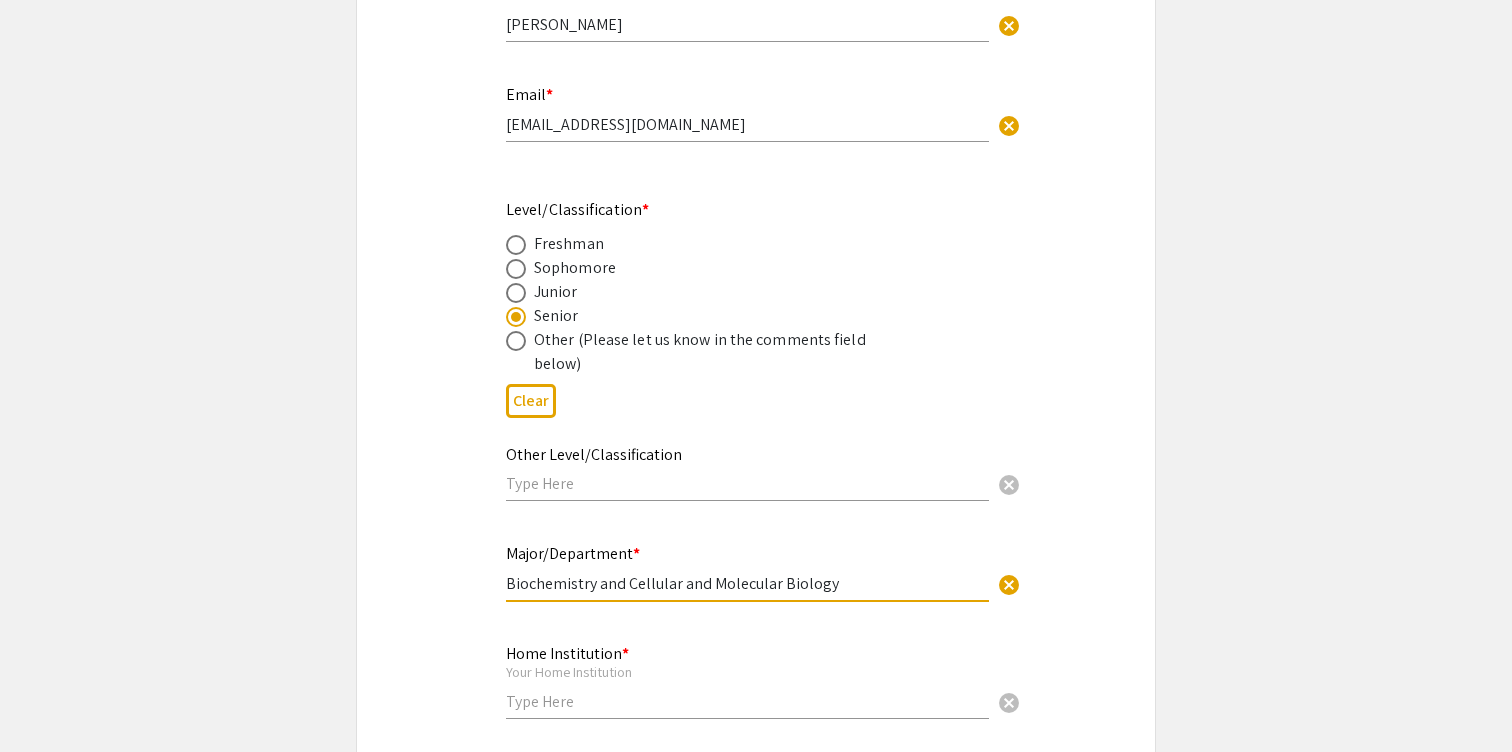 click on "Major/Department * Biochemistry and Cellular and Molecular Biology cancel This field is required." at bounding box center [756, 583] 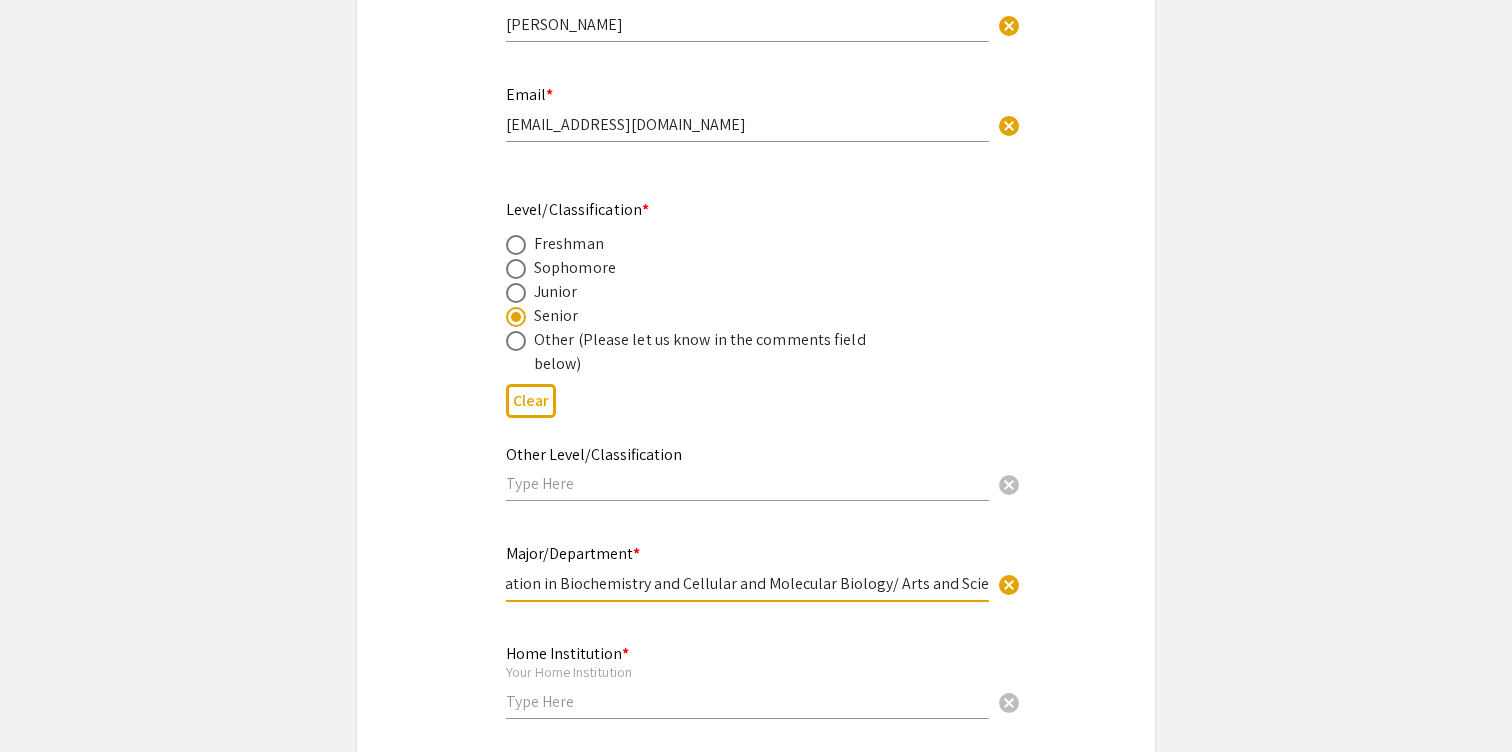 scroll, scrollTop: 0, scrollLeft: 249, axis: horizontal 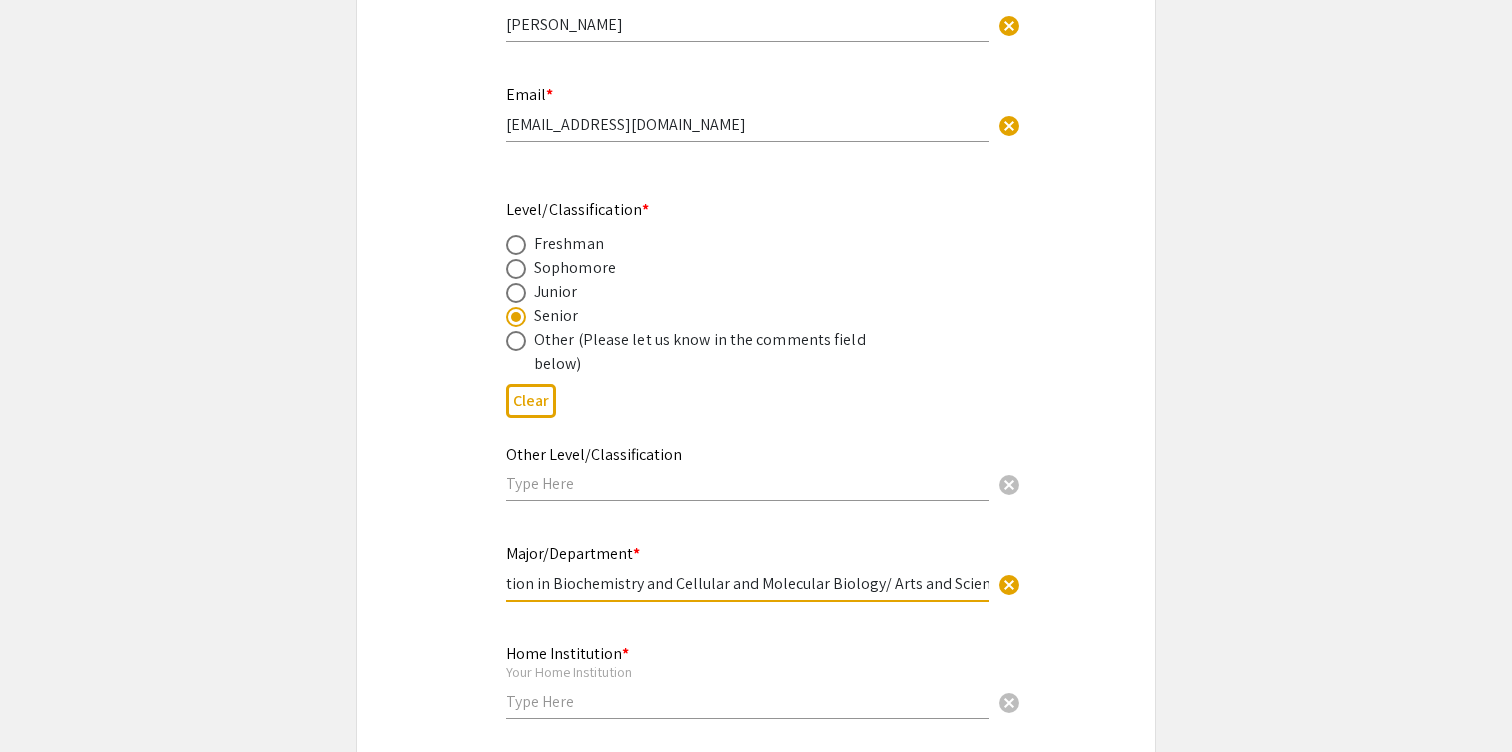 type on "Biological Sciences with a Concentration in Biochemistry and Cellular and Molecular Biology/ Arts and Sciences" 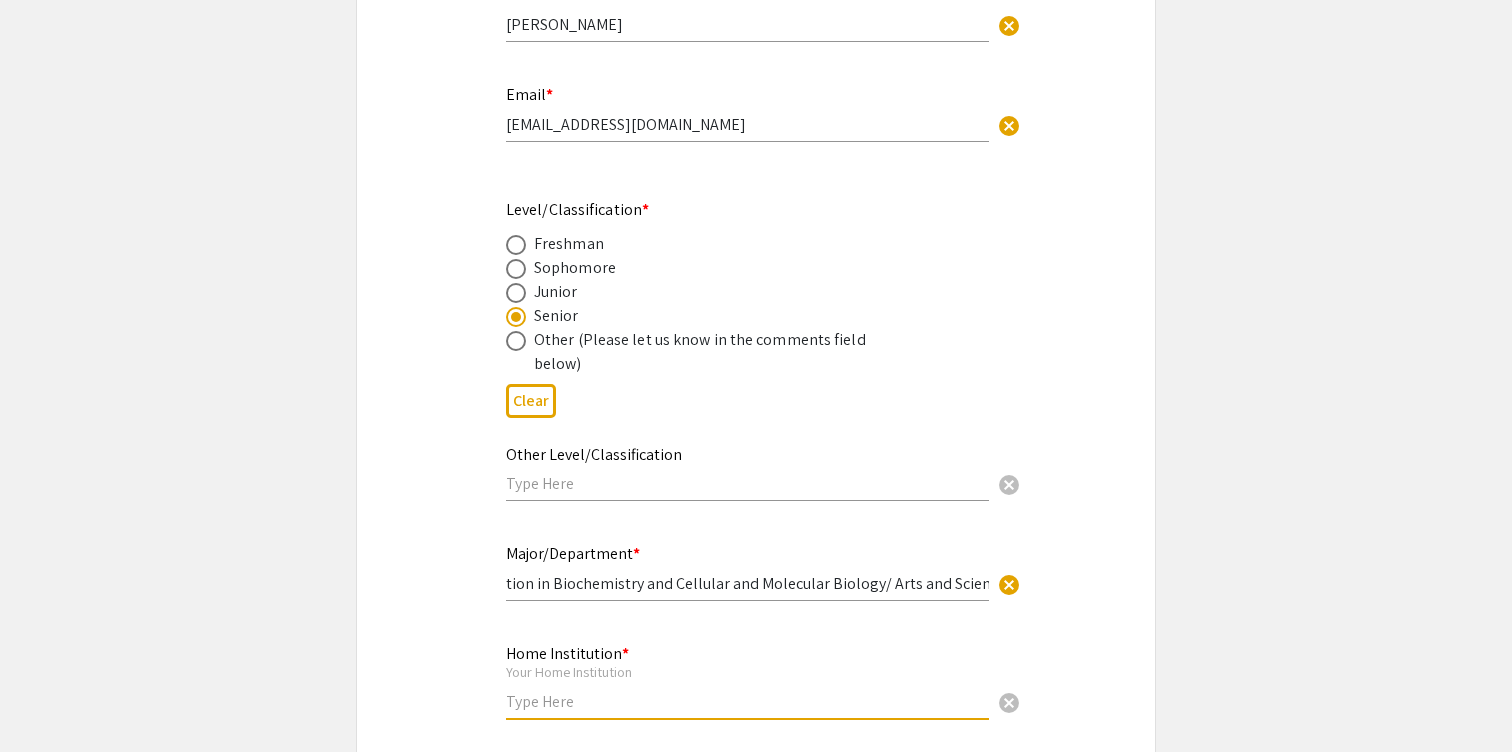 click at bounding box center (747, 701) 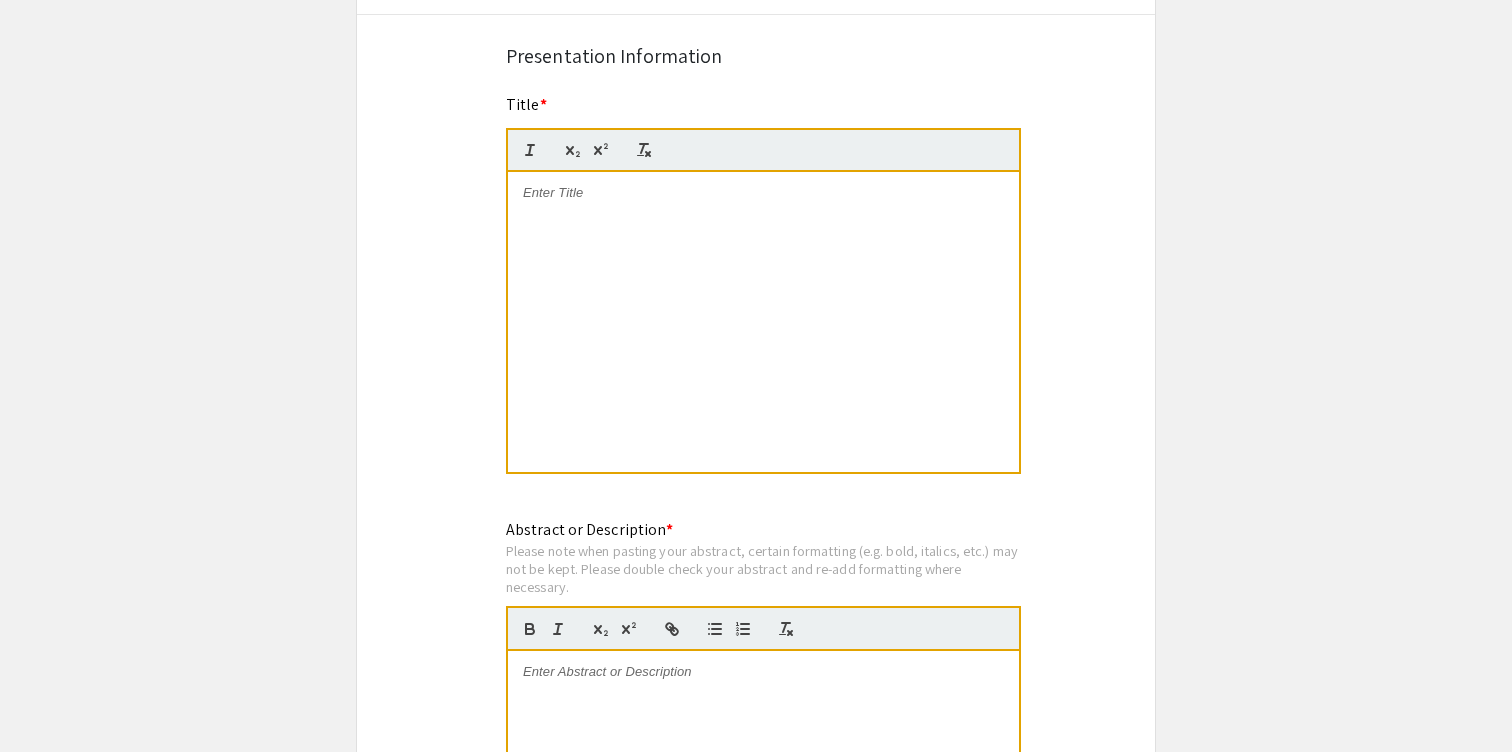 scroll, scrollTop: 1630, scrollLeft: 0, axis: vertical 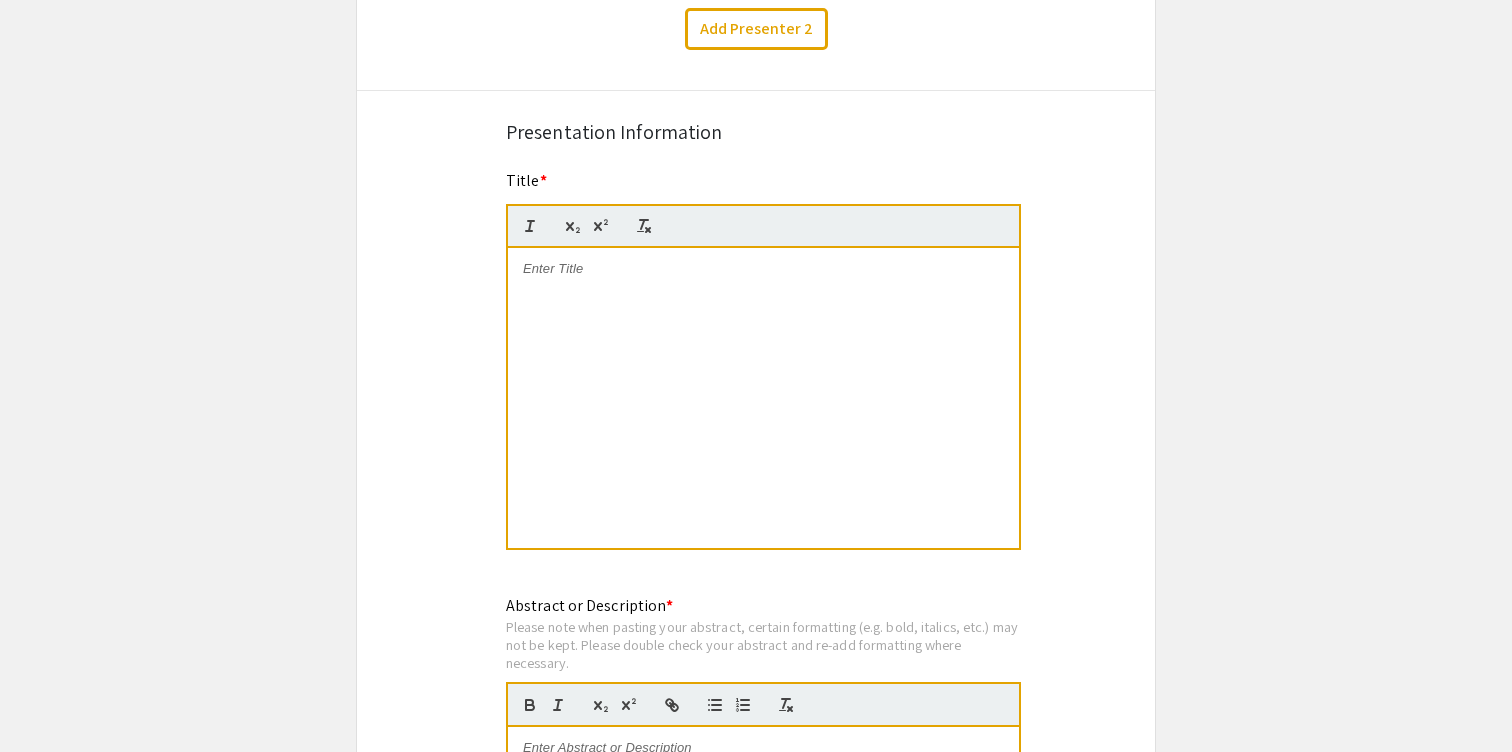 type on "[GEOGRAPHIC_DATA][US_STATE] [GEOGRAPHIC_DATA]" 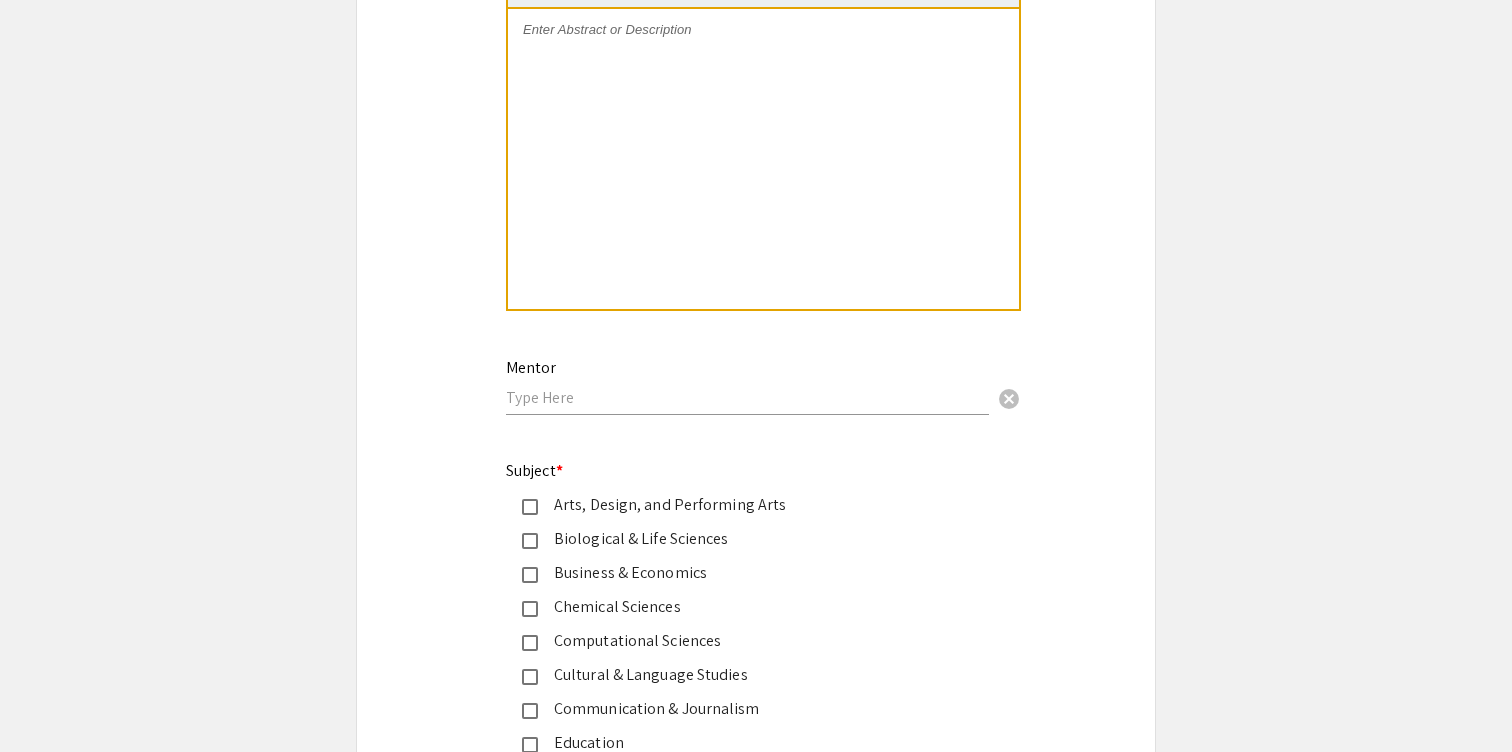 scroll, scrollTop: 2349, scrollLeft: 0, axis: vertical 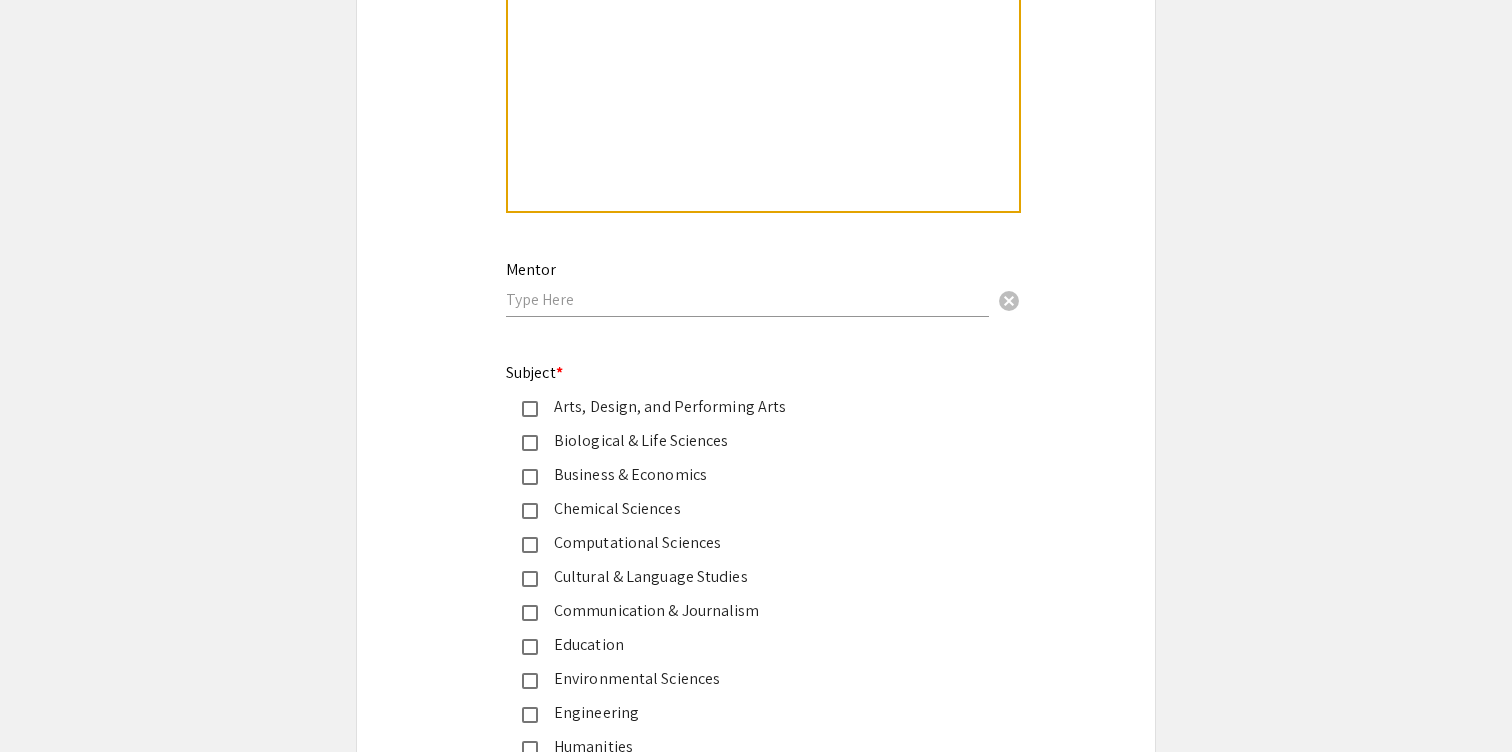 click on "Biological & Life Sciences" 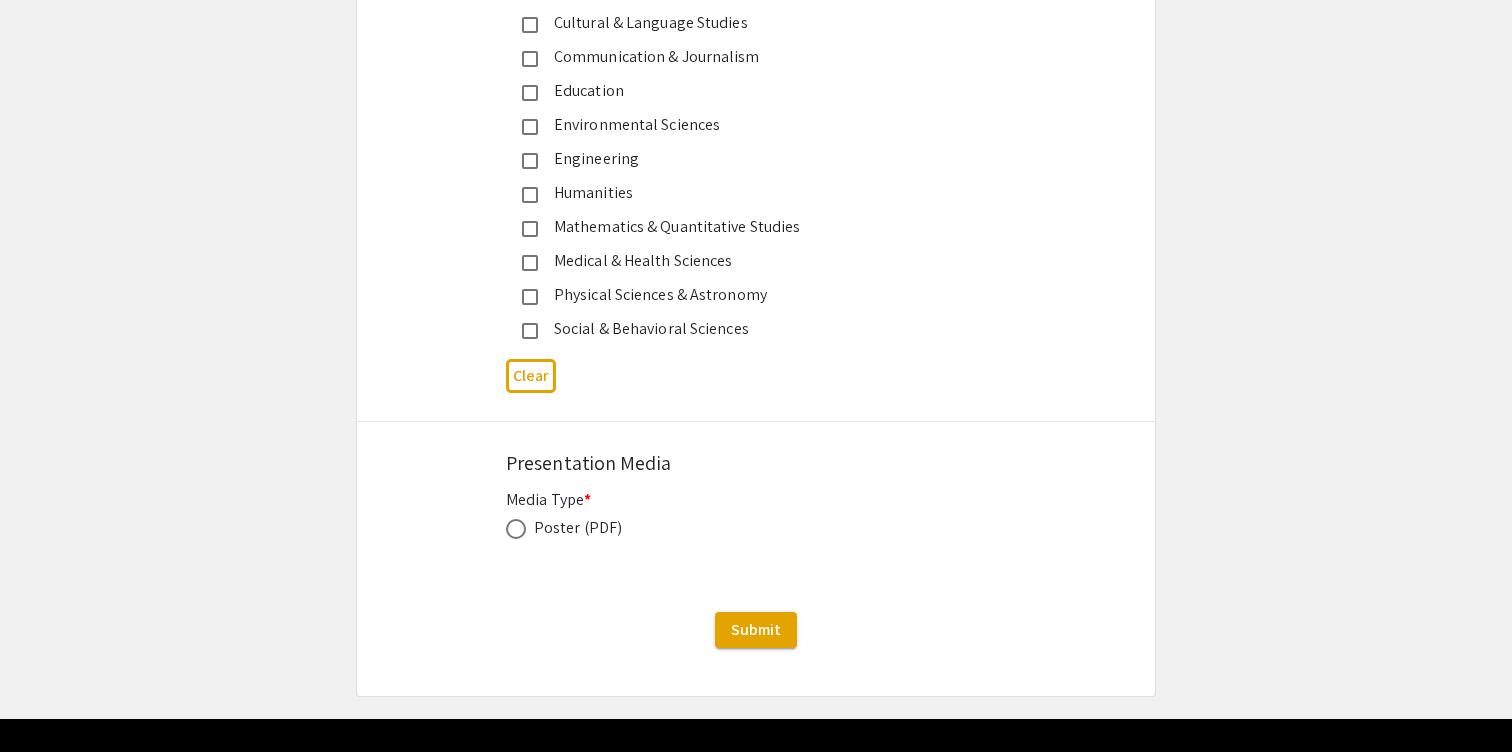 scroll, scrollTop: 3005, scrollLeft: 0, axis: vertical 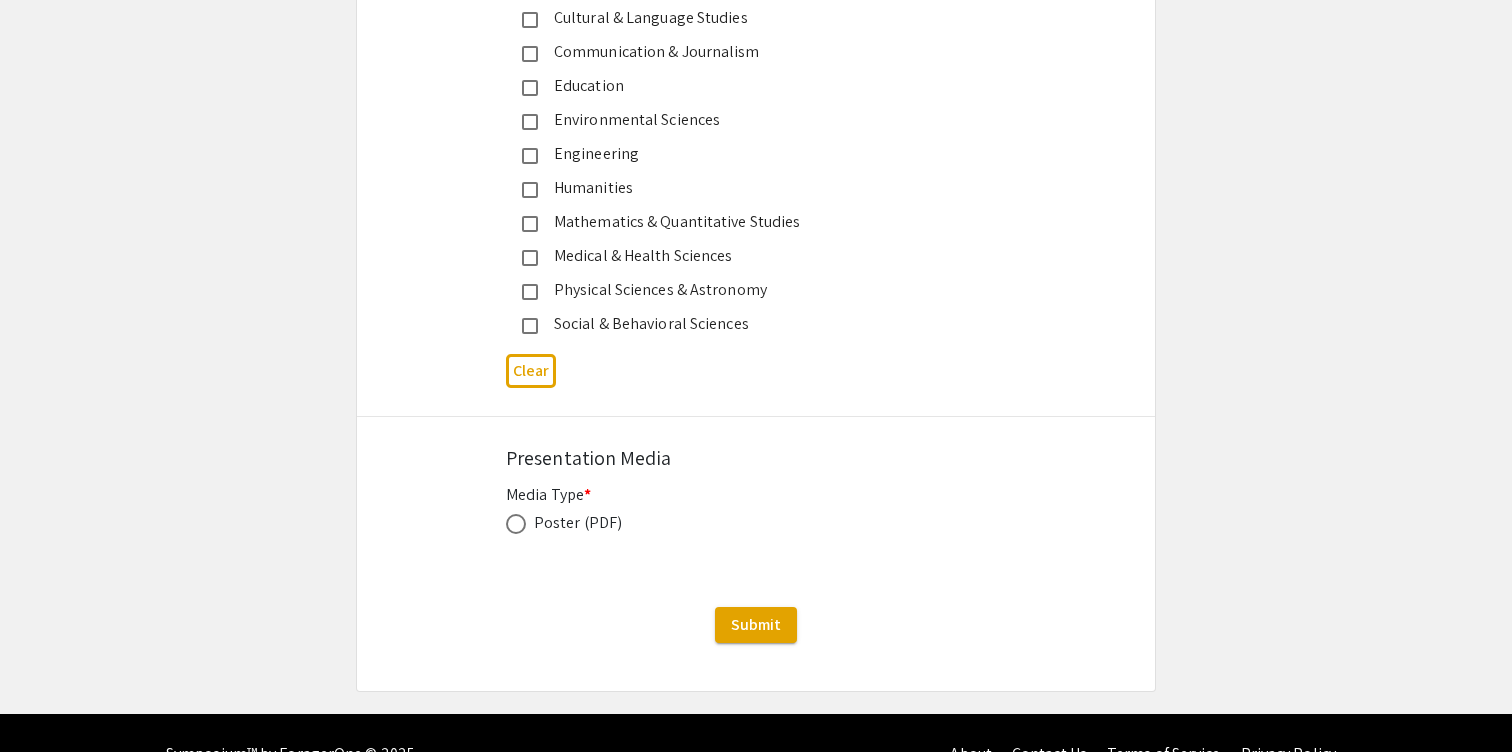 click on "Poster (PDF)" 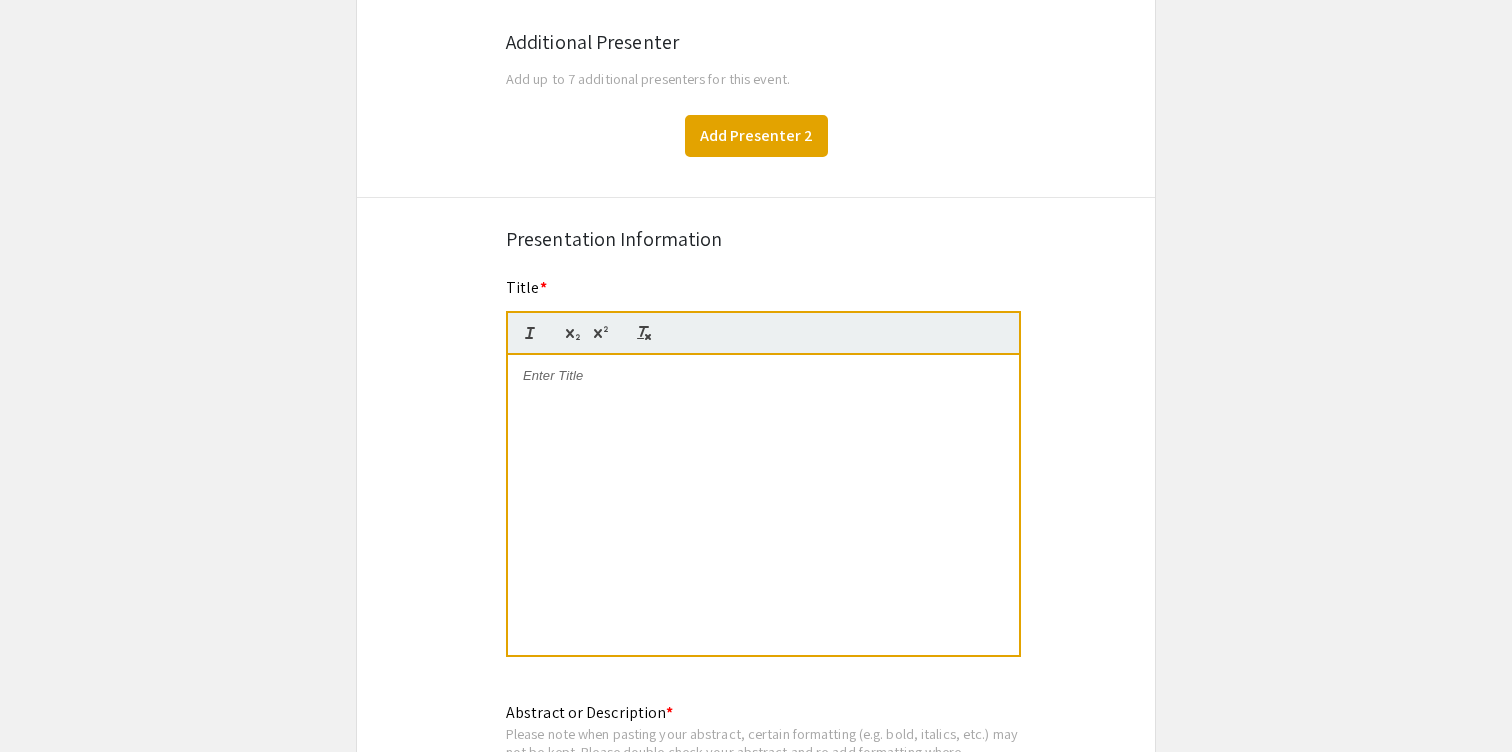 scroll, scrollTop: 1529, scrollLeft: 0, axis: vertical 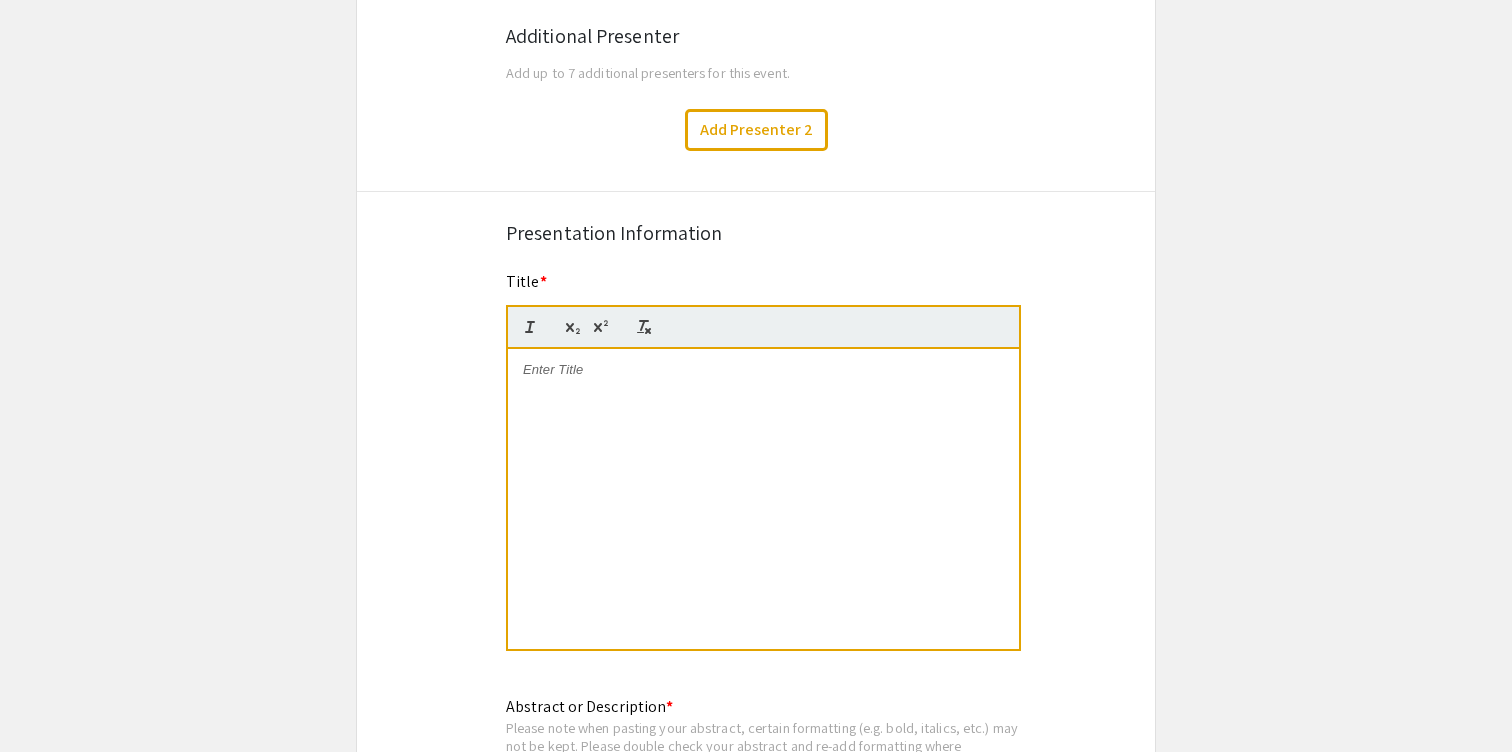 click at bounding box center (763, 499) 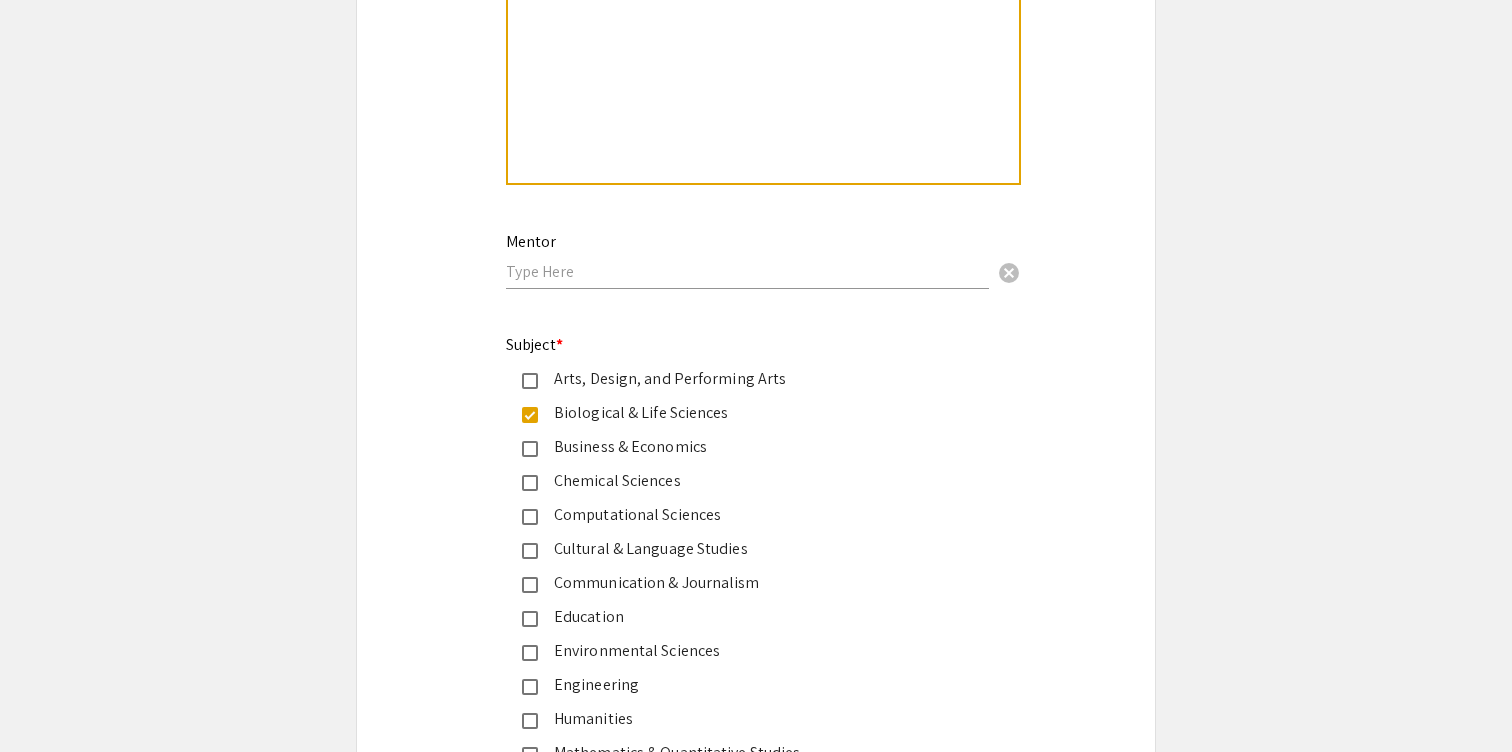 scroll, scrollTop: 2472, scrollLeft: 0, axis: vertical 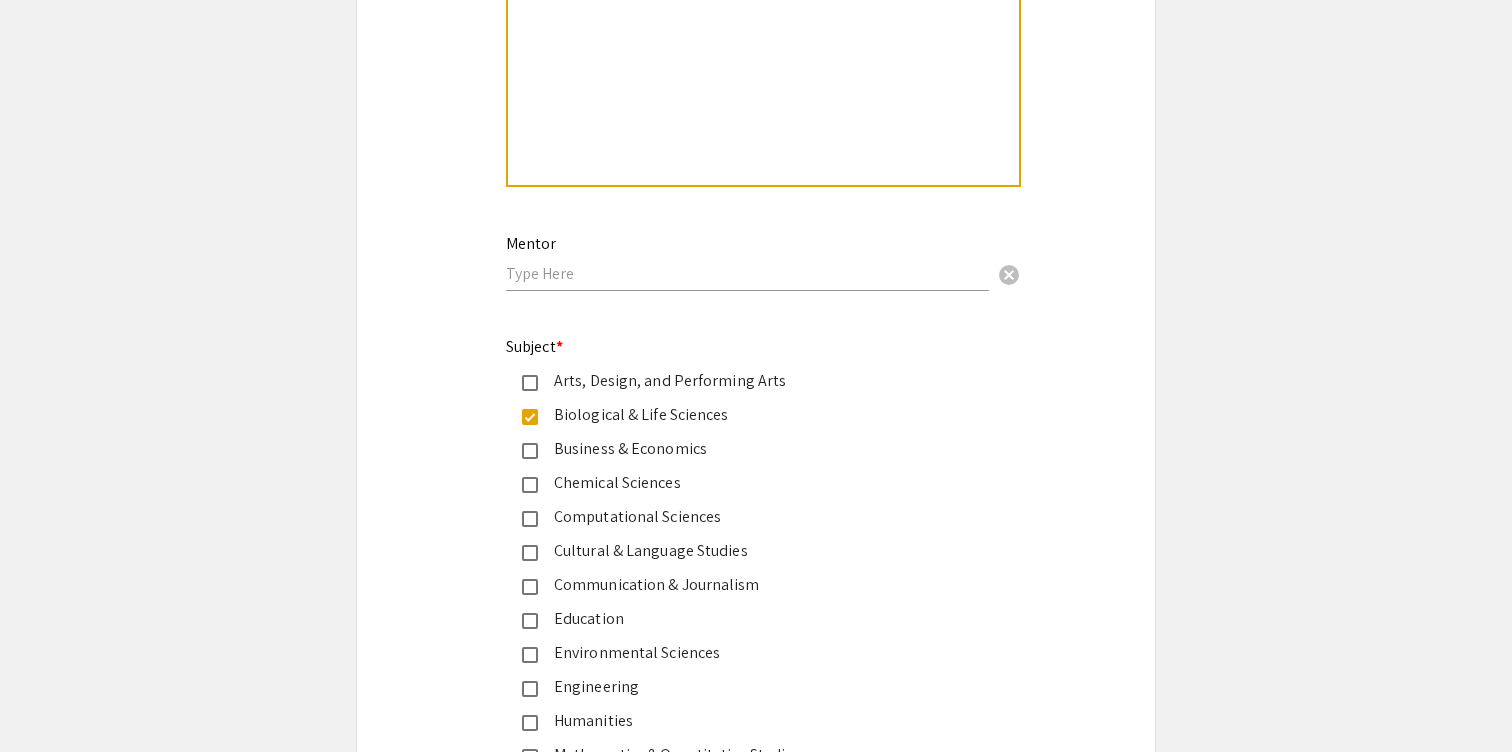 click at bounding box center [747, 273] 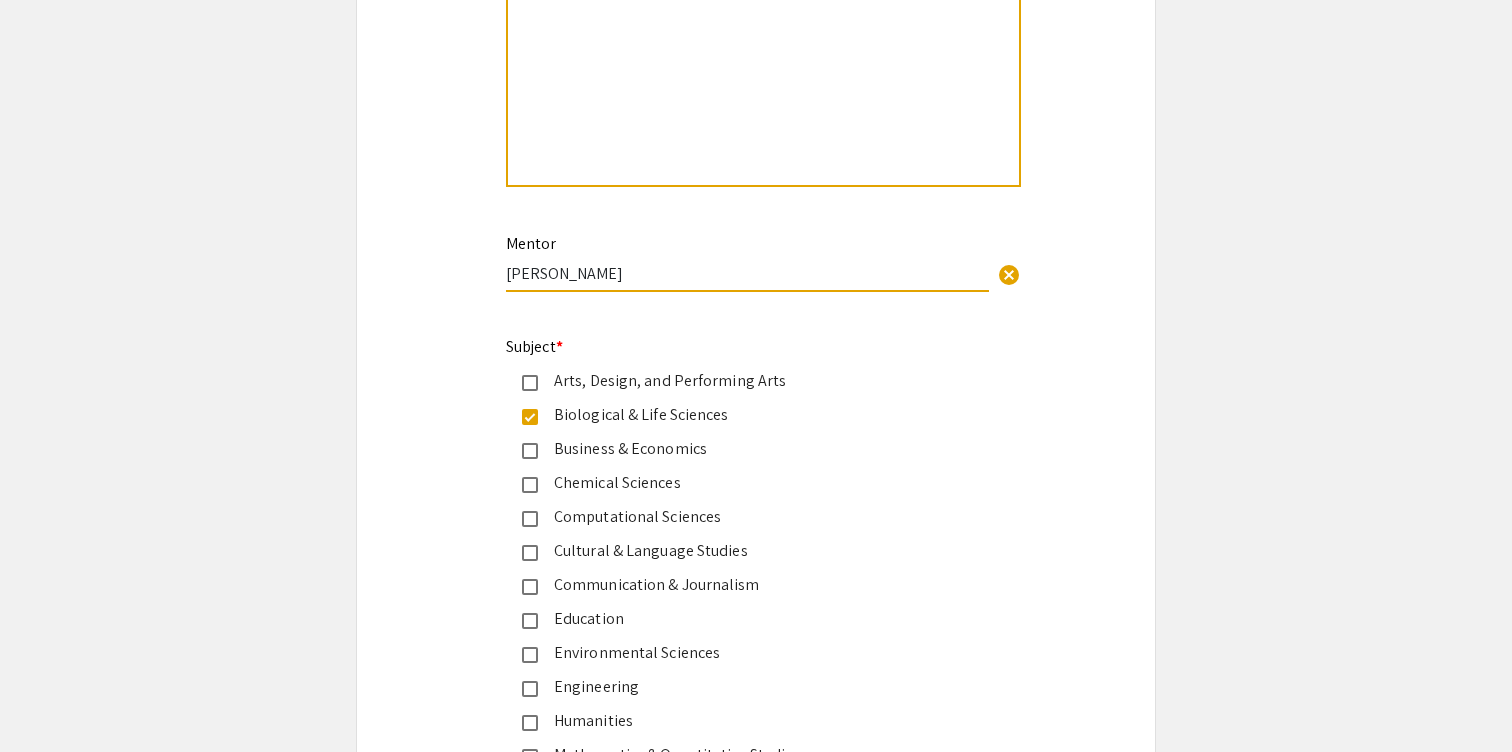 type on "[PERSON_NAME]" 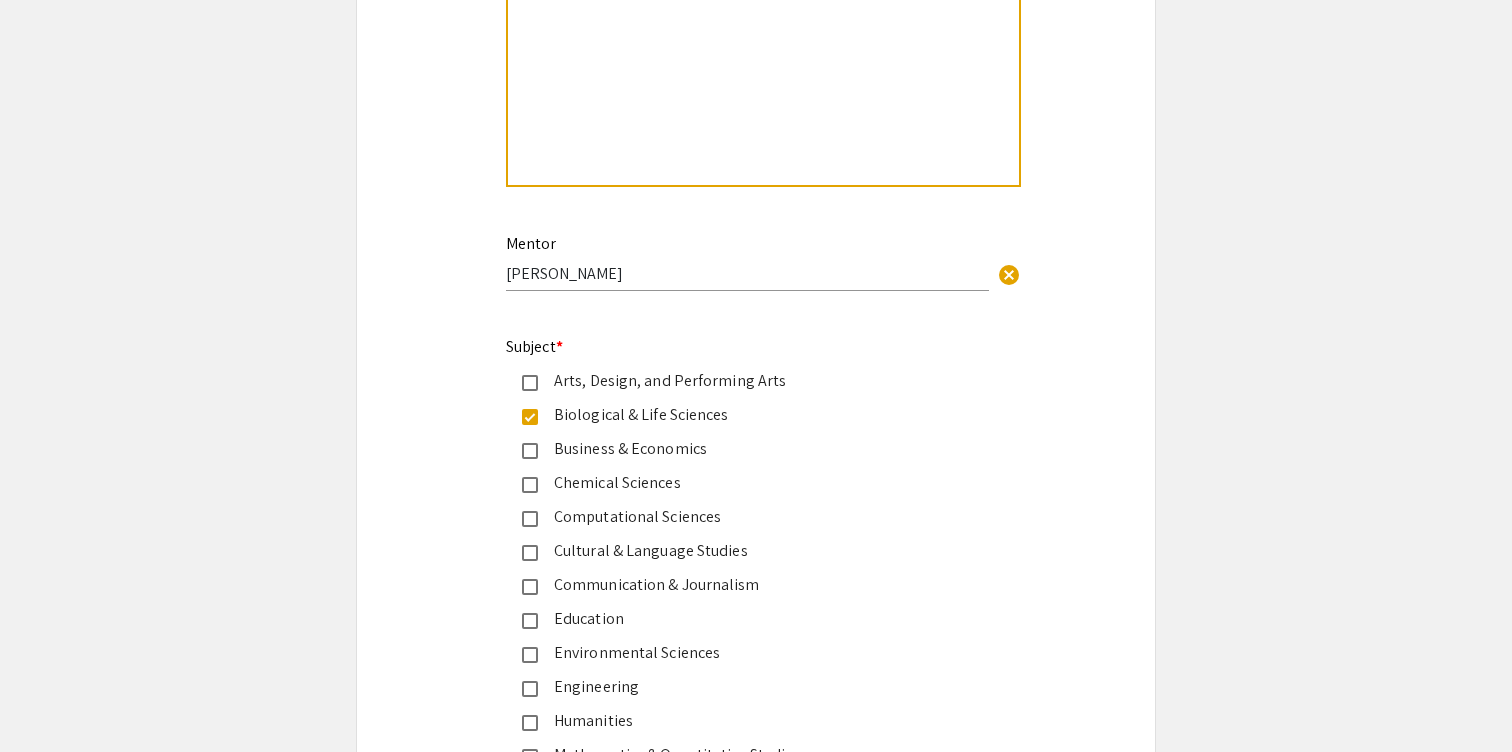 click on "Symposium Presentation Submission UTK Summer Research Scholars Symposium 2025  Please fill out the following form with your poster information. Please only submit one form per presentation. If you are part of a group, only one person needs to complete this form. You may add your co-presenters under "additional presenter." If you have any questions, please reach out to [EMAIL_ADDRESS][DOMAIN_NAME]   Presenter Information  First Name * Om cancel This field is required. Last Name * [PERSON_NAME] cancel This field is required. Email * [EMAIL_ADDRESS][DOMAIN_NAME] cancel This field is required. Level/Classification *   Freshman   Sophomore   Junior   Senior   Other (Please let us know in the comments field below)  Clear  Other Level/Classification cancel This field is required. Major/Department * Biological Sciences with a Concentration in Biochemistry and Cellular and Molecular Biology/ Arts and Sciences cancel This field is required. Home Institution * Your Home Institution [GEOGRAPHIC_DATA][US_STATE] [GEOGRAPHIC_DATA] cancel This field is required." 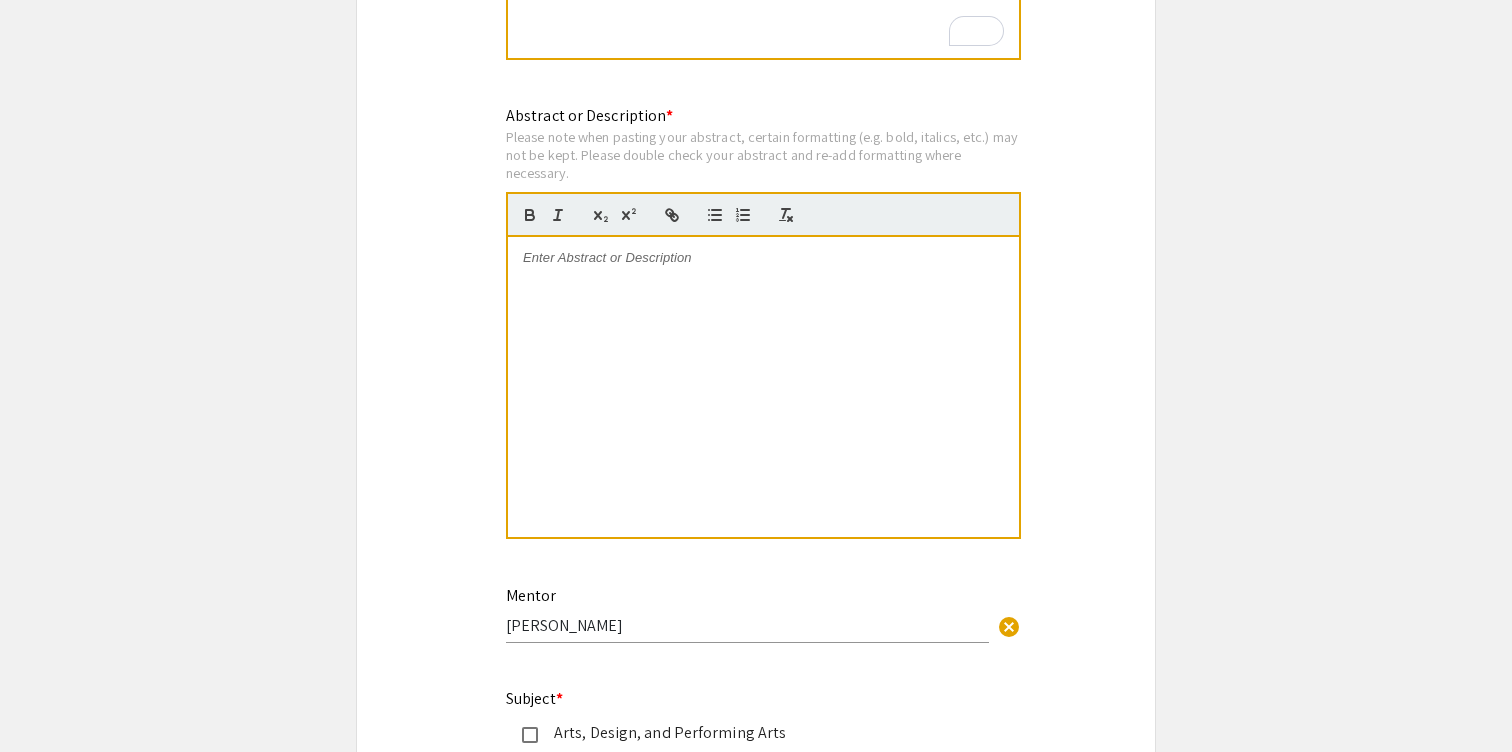 scroll, scrollTop: 2108, scrollLeft: 0, axis: vertical 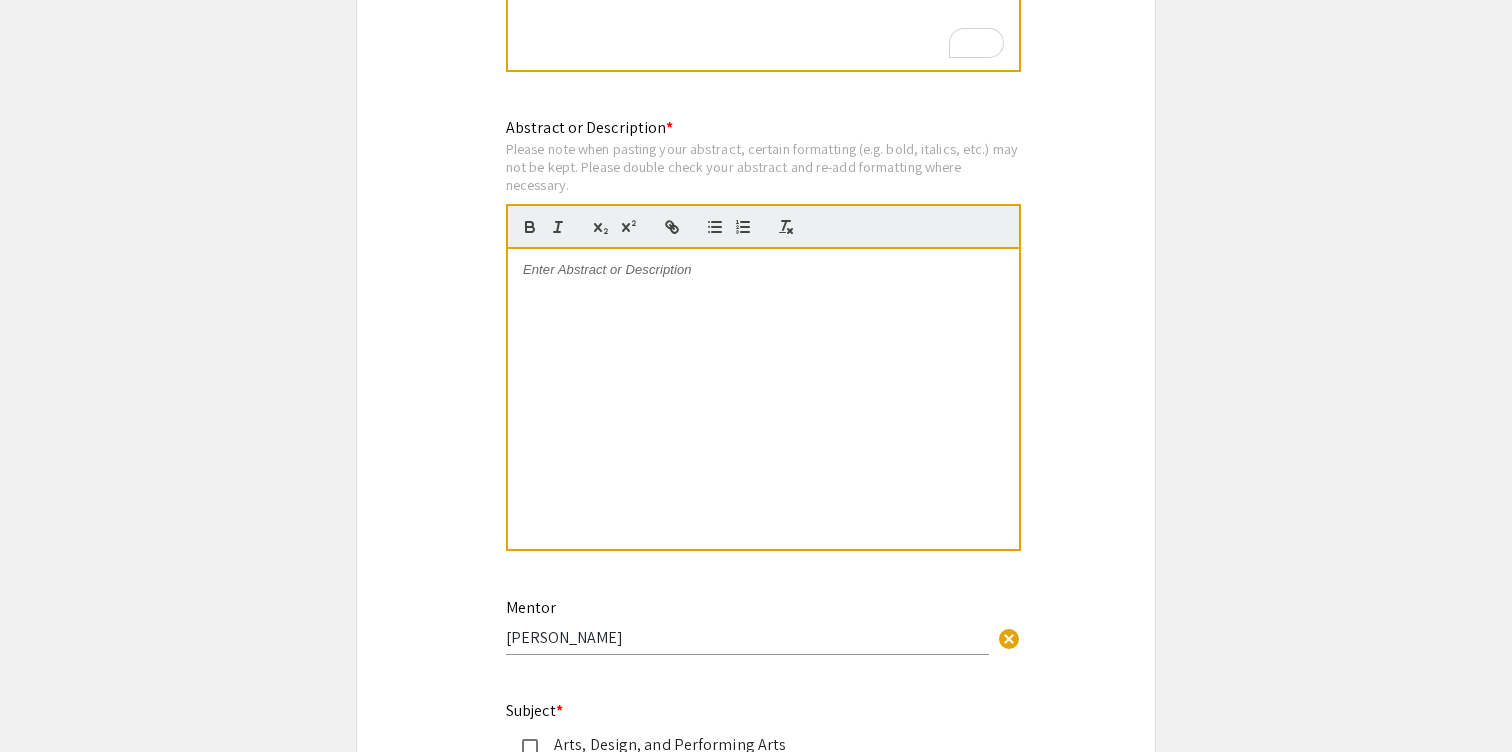 click at bounding box center (763, 399) 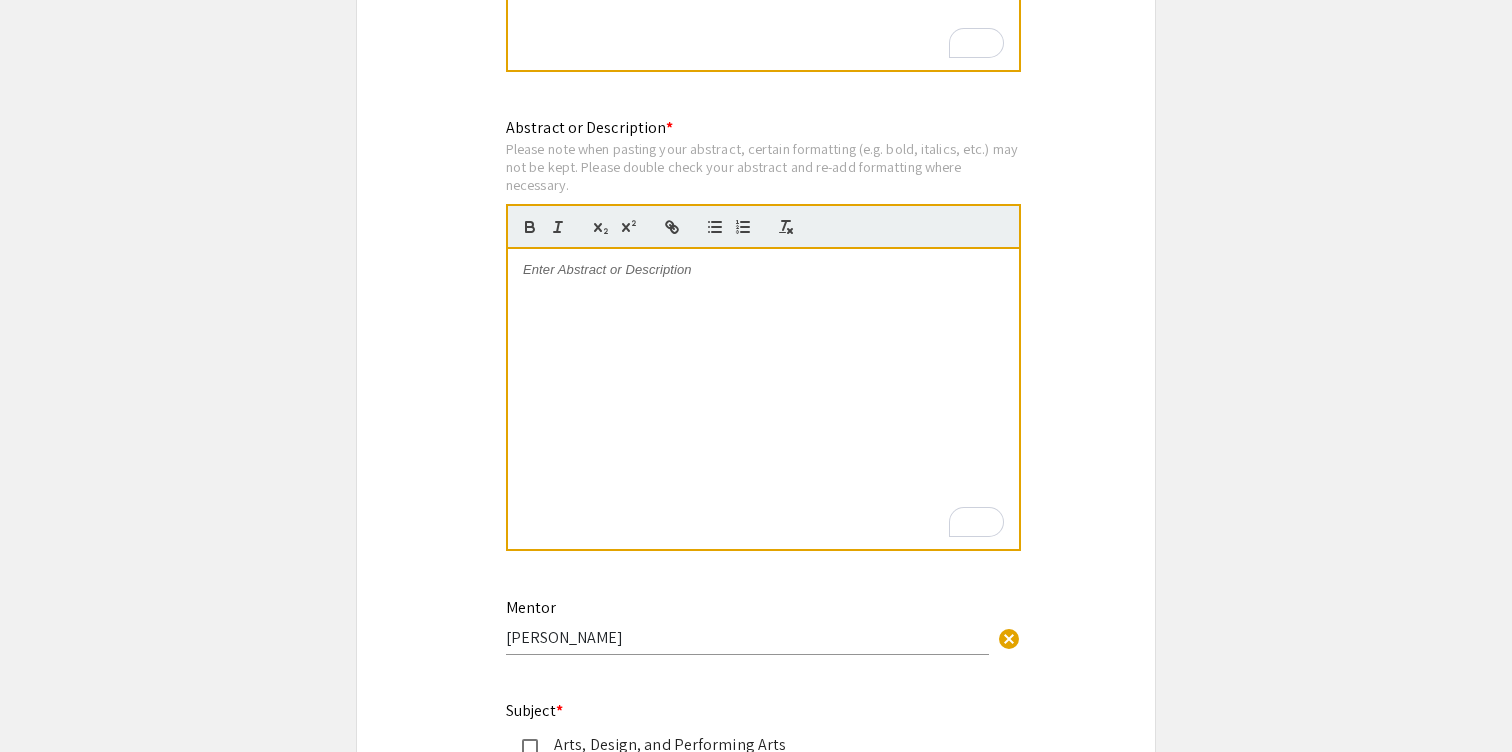 scroll, scrollTop: 0, scrollLeft: 0, axis: both 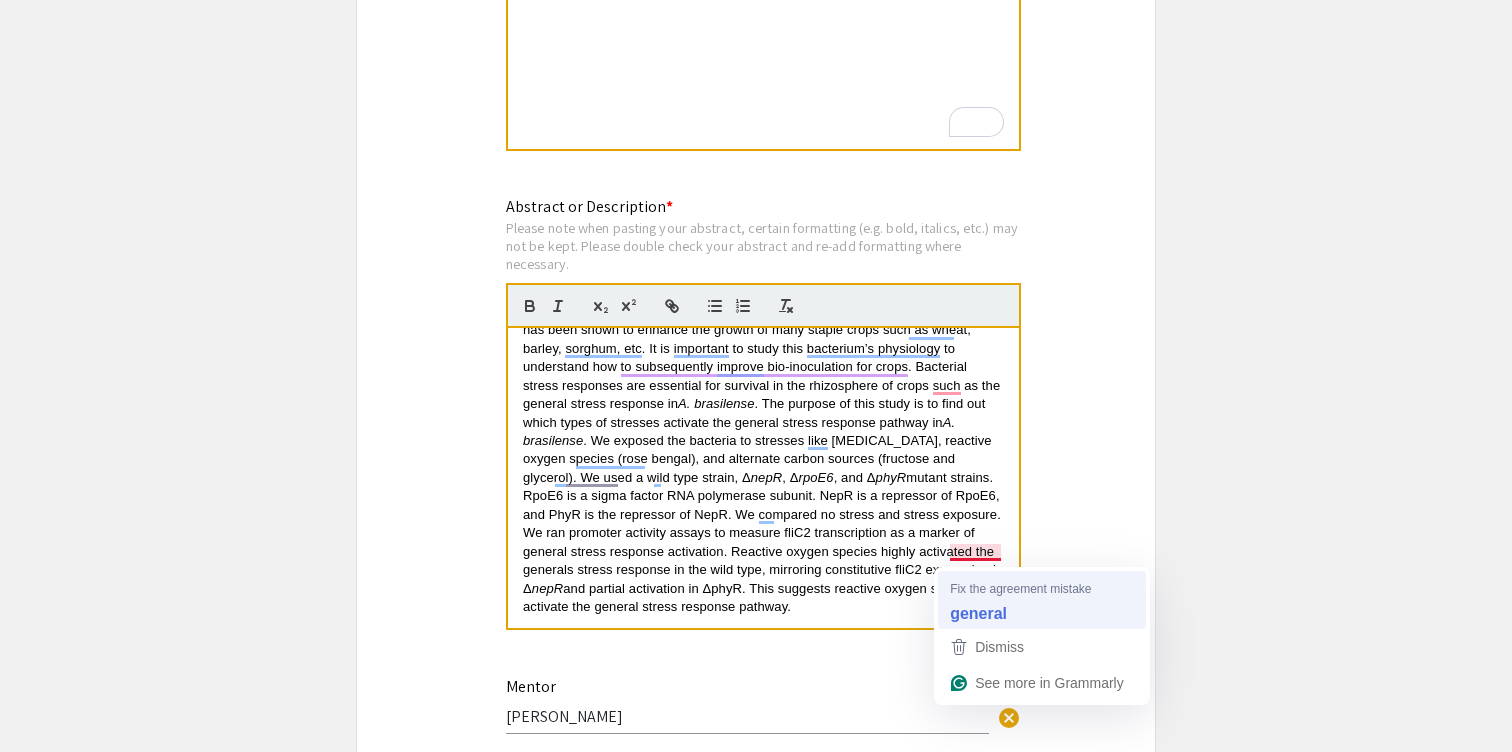 type 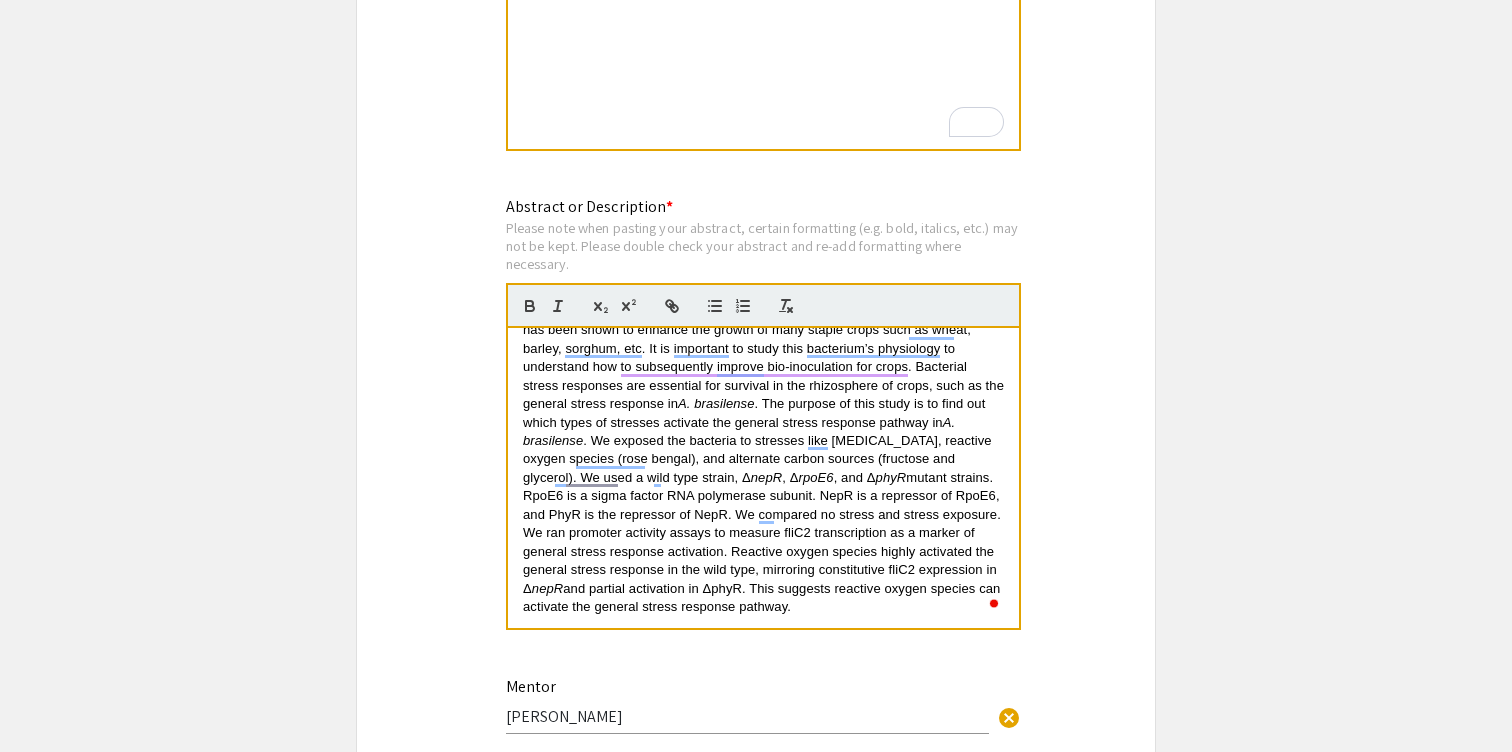scroll, scrollTop: 0, scrollLeft: 0, axis: both 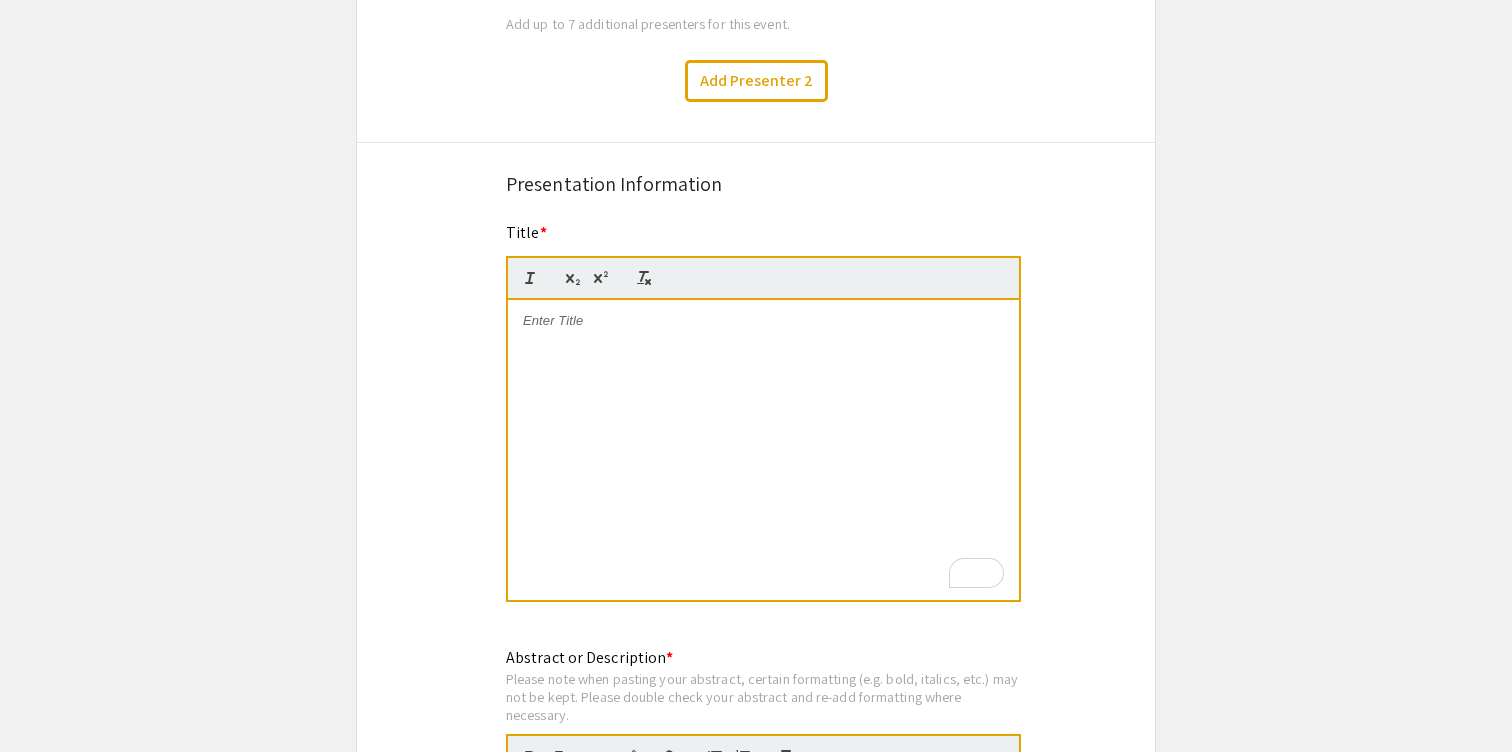 click at bounding box center [763, 450] 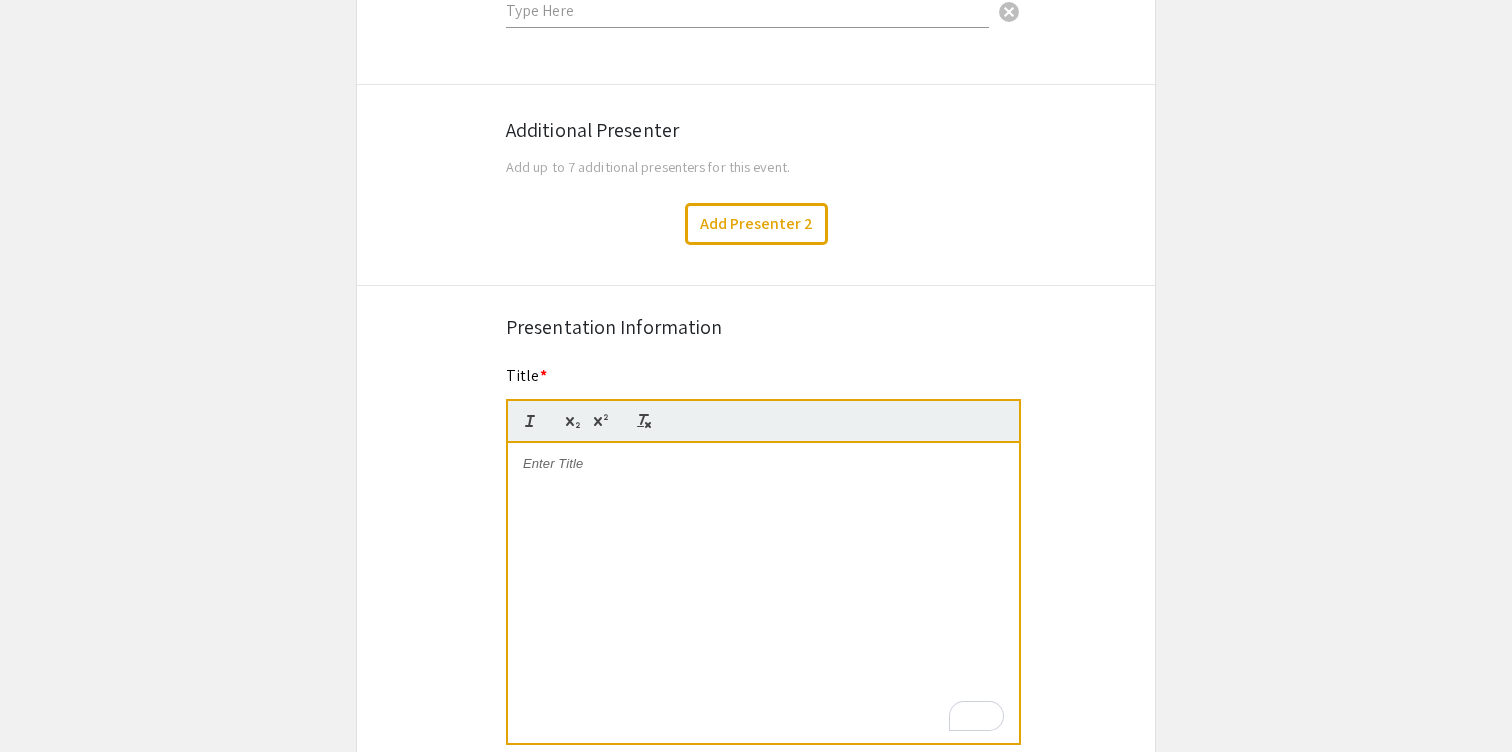 scroll, scrollTop: 1427, scrollLeft: 0, axis: vertical 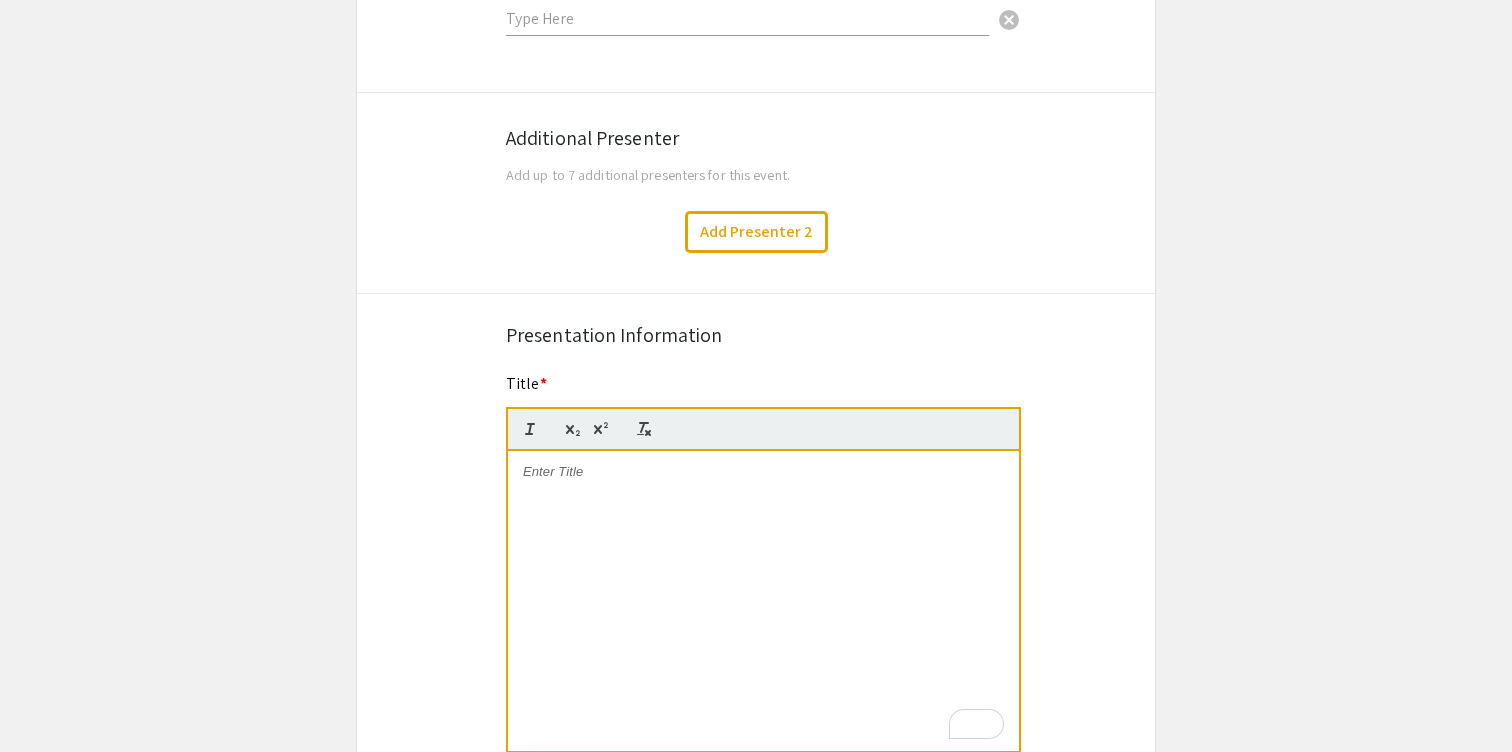 type 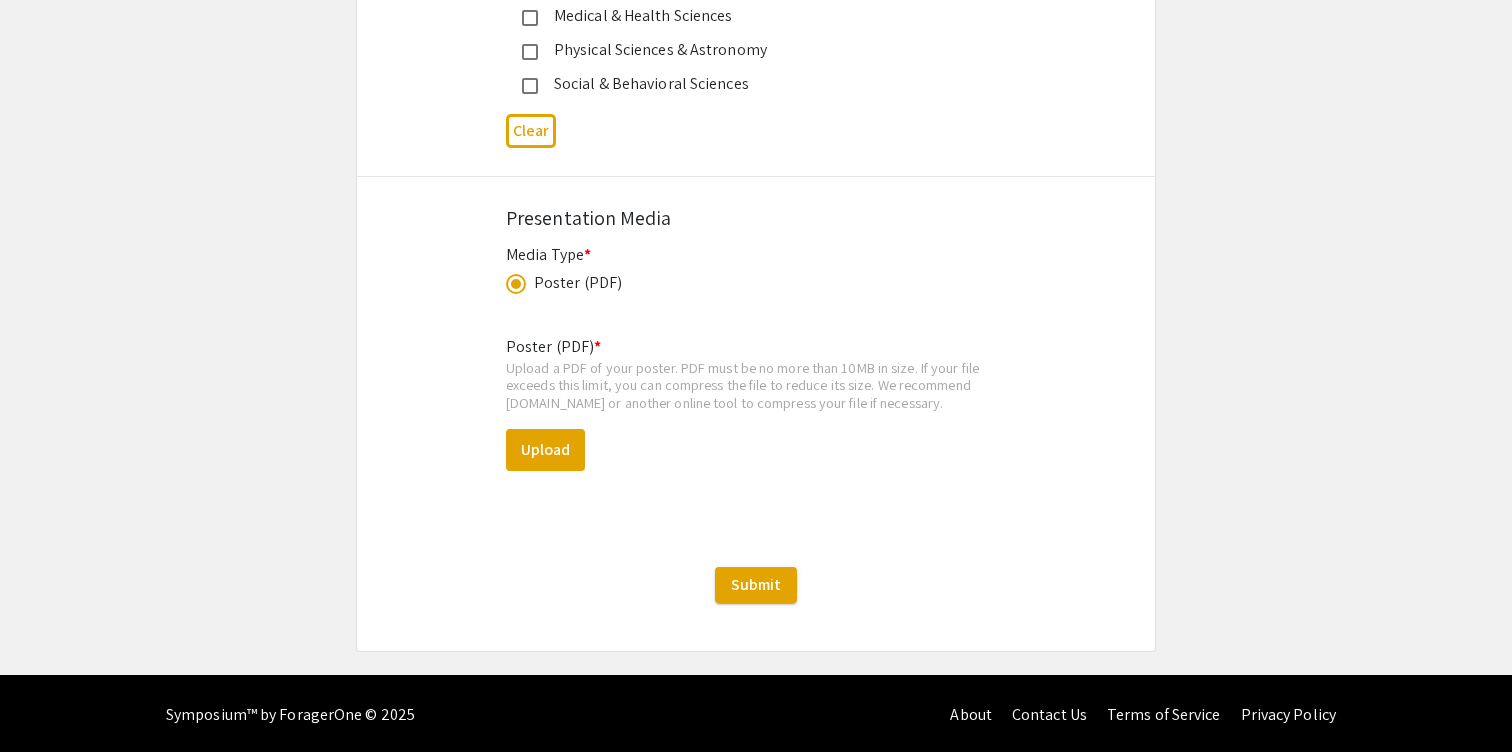 scroll, scrollTop: 3254, scrollLeft: 0, axis: vertical 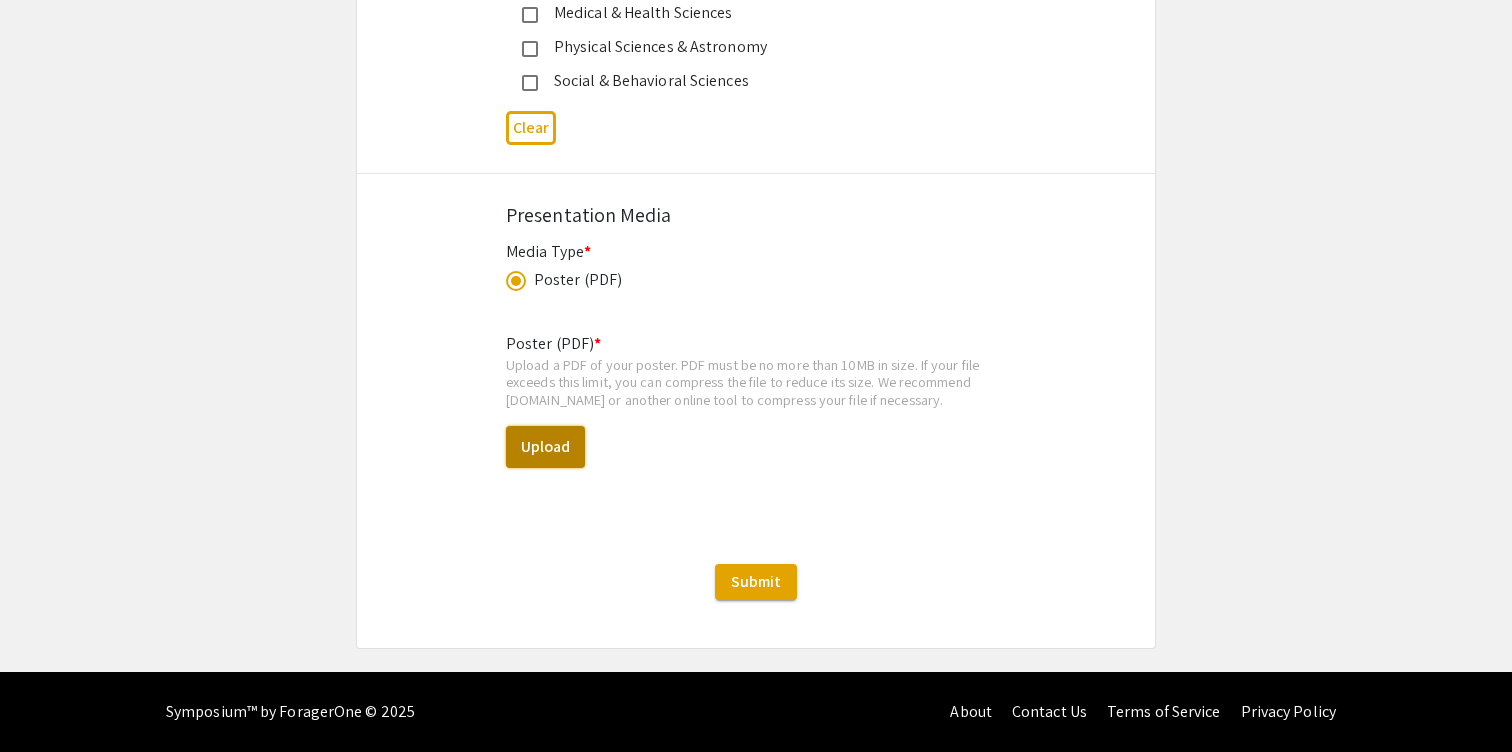 click on "Upload" at bounding box center (545, 447) 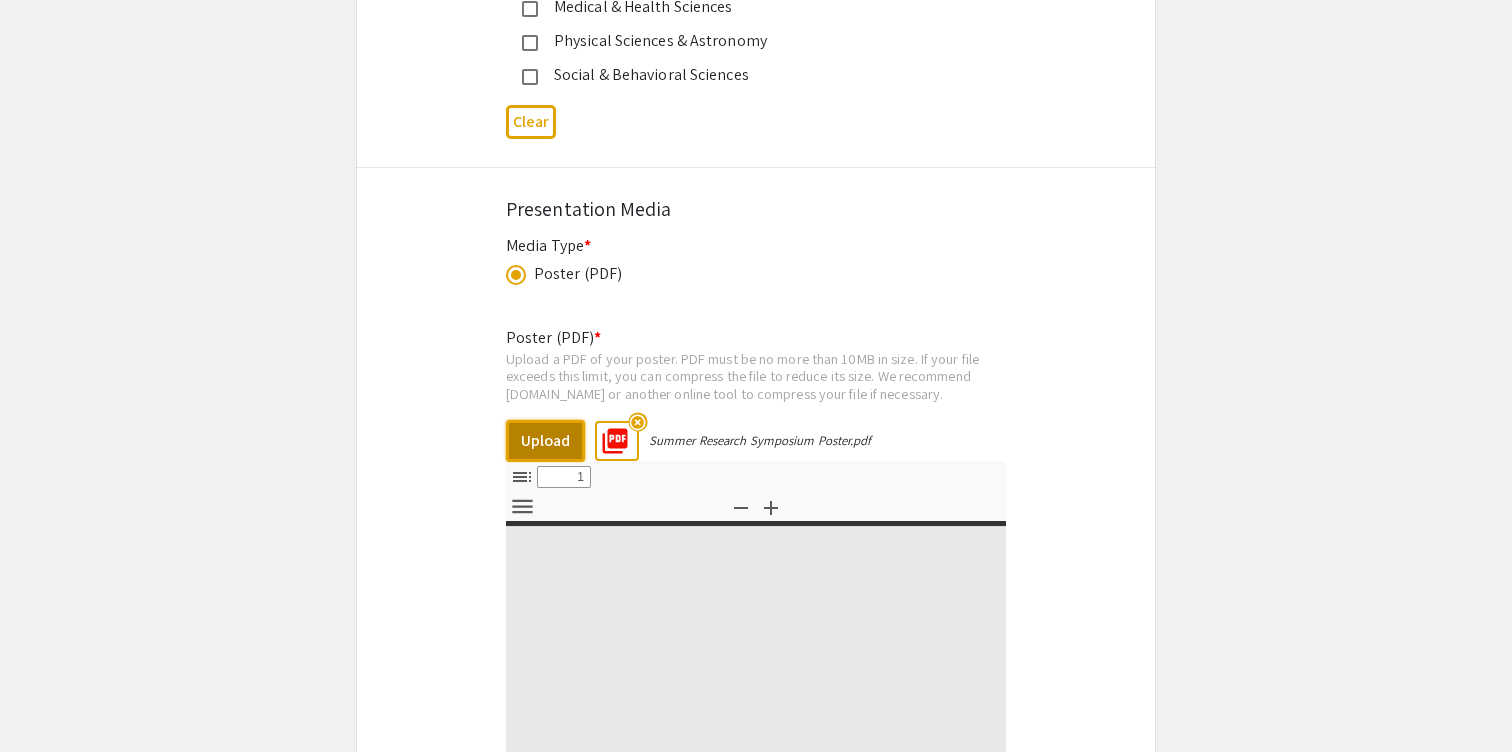select on "custom" 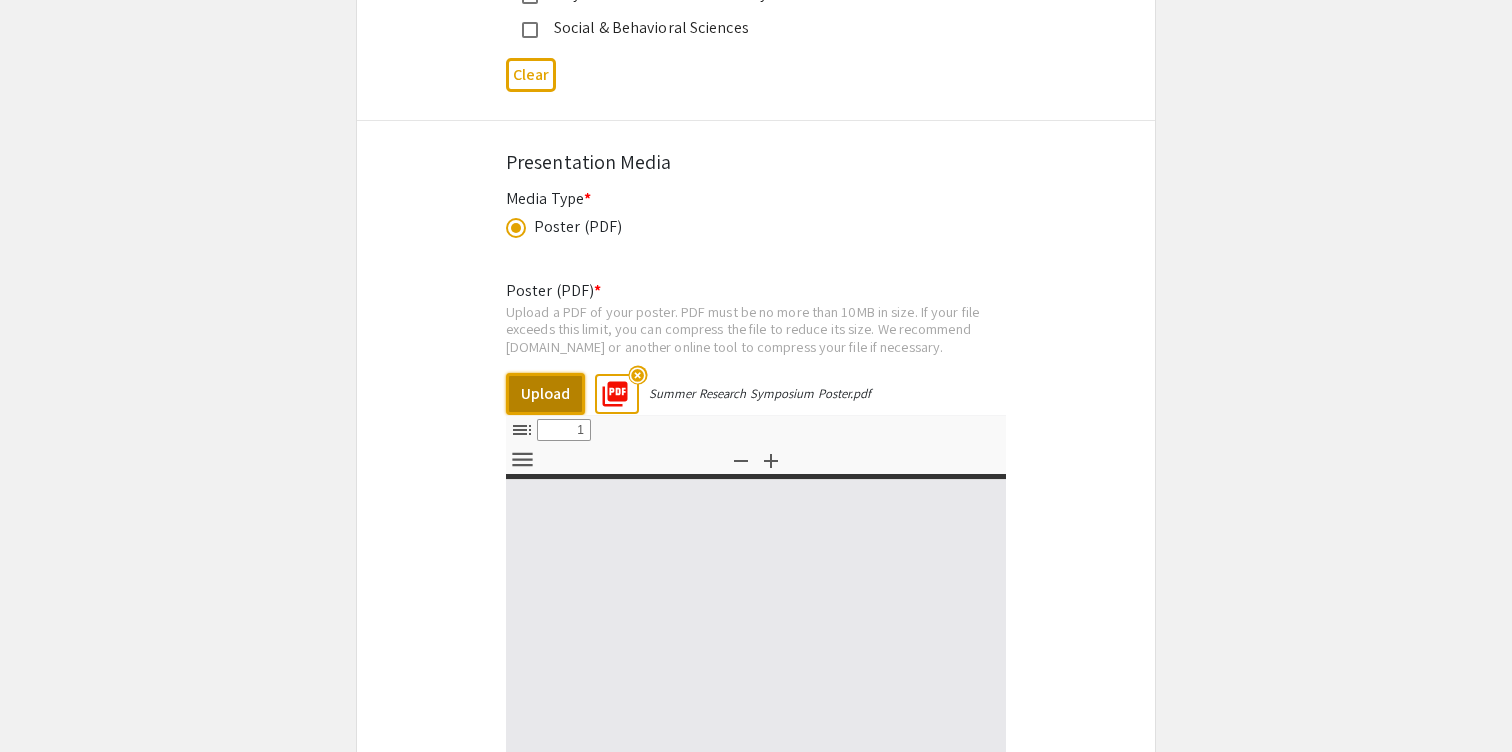 type on "0" 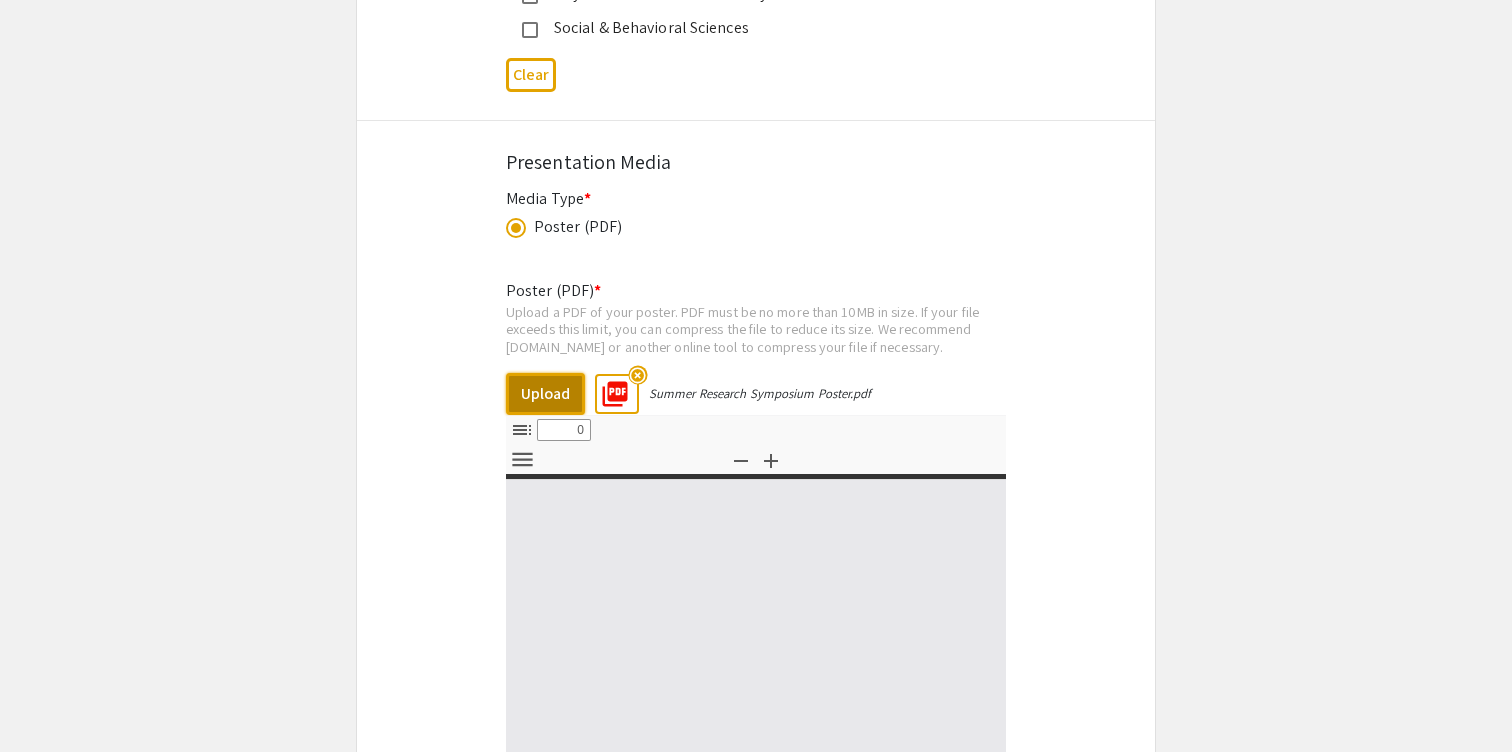 select on "custom" 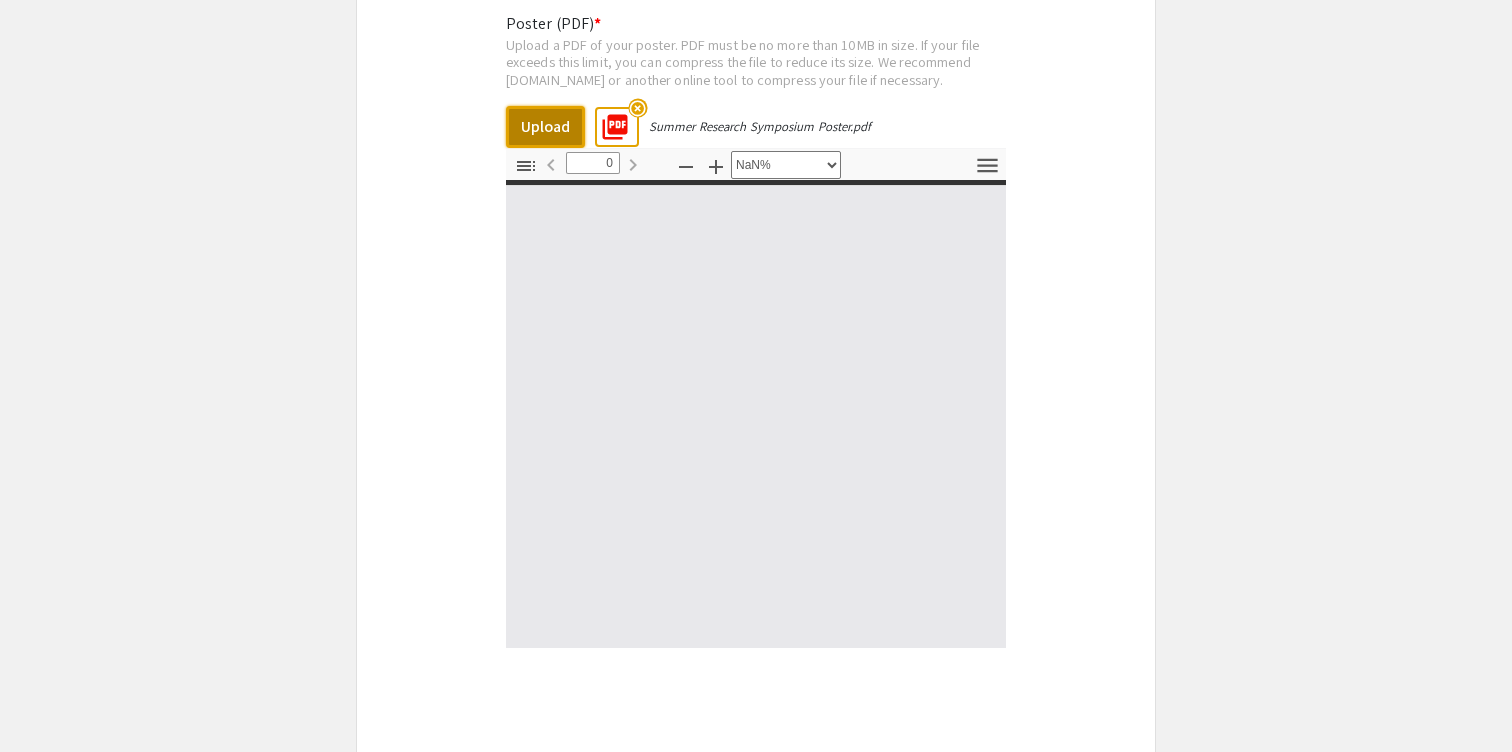 type on "1" 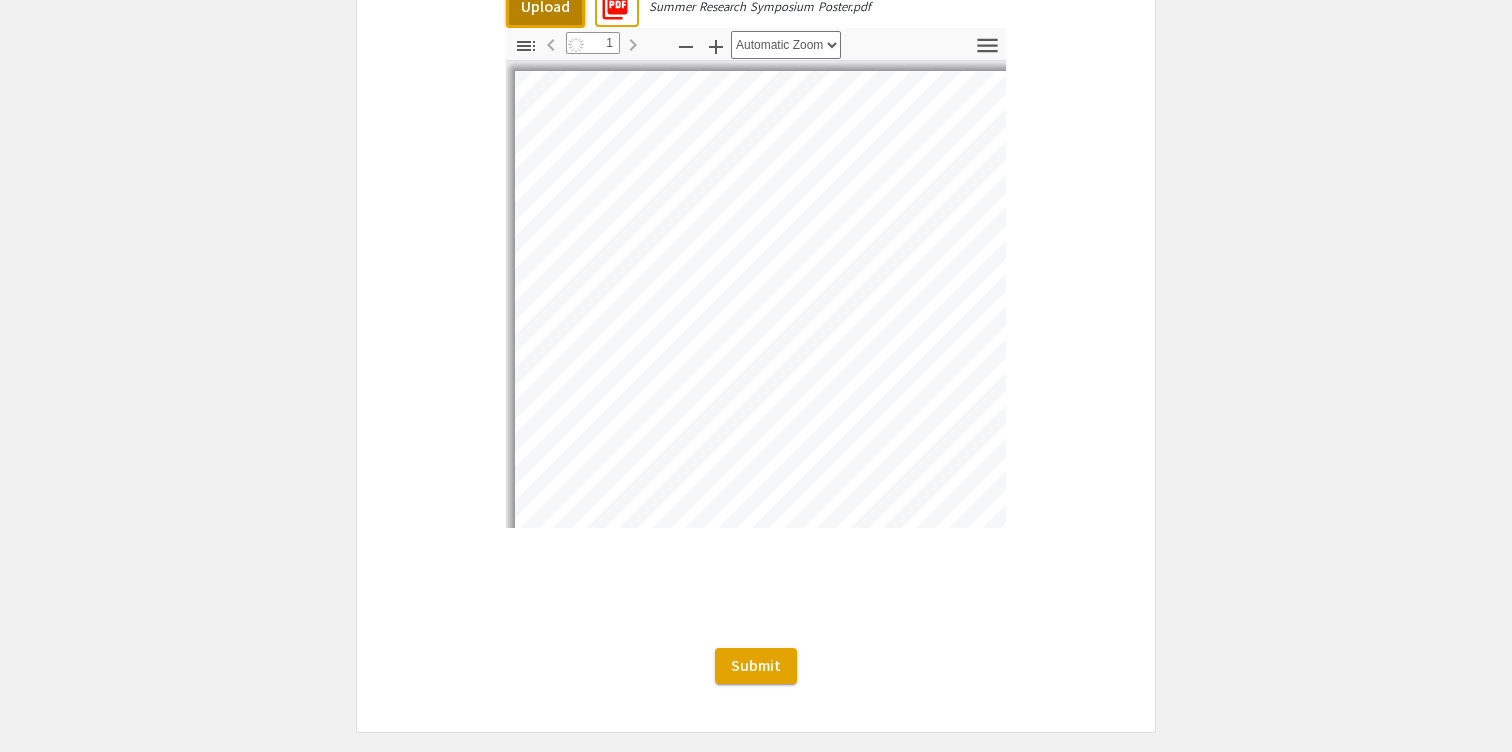 scroll, scrollTop: 3709, scrollLeft: 0, axis: vertical 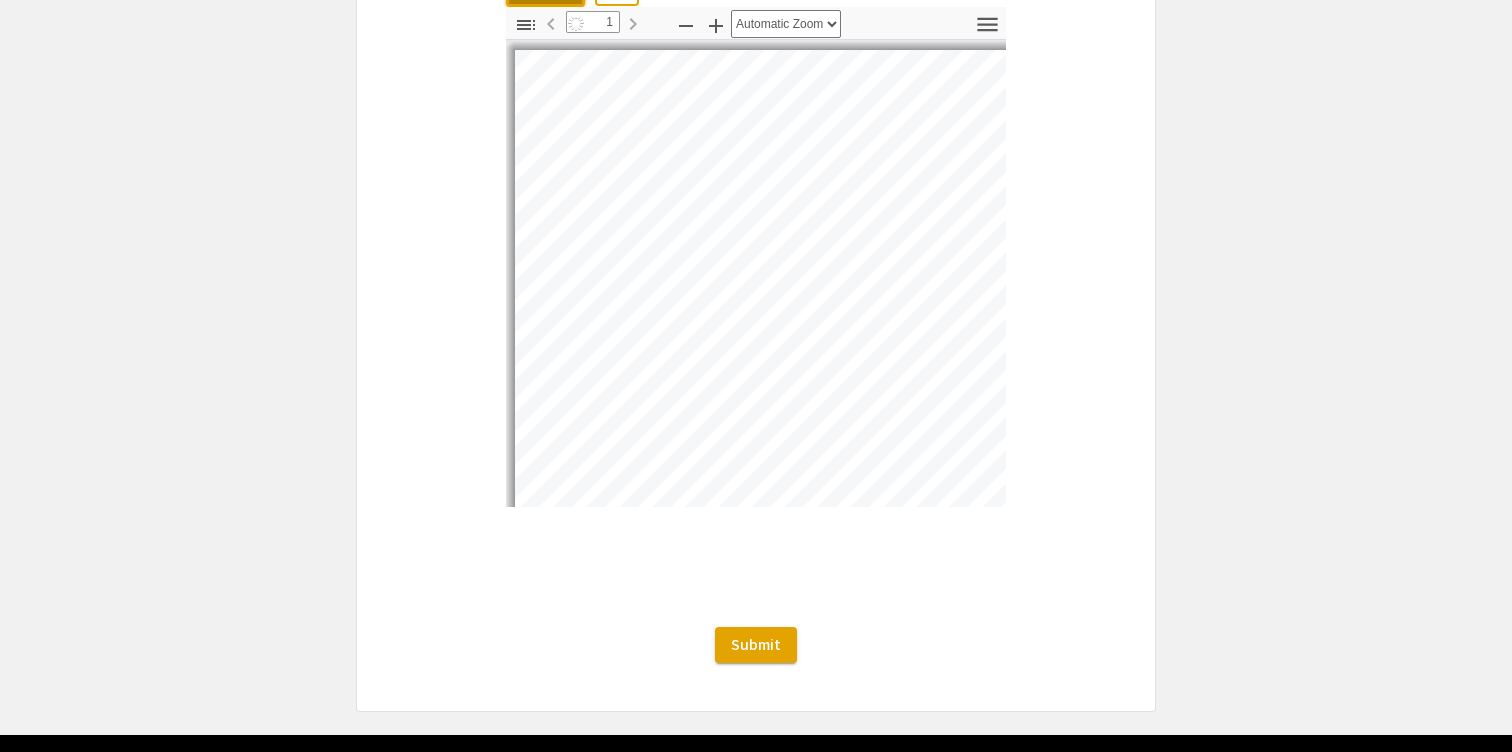 select on "custom" 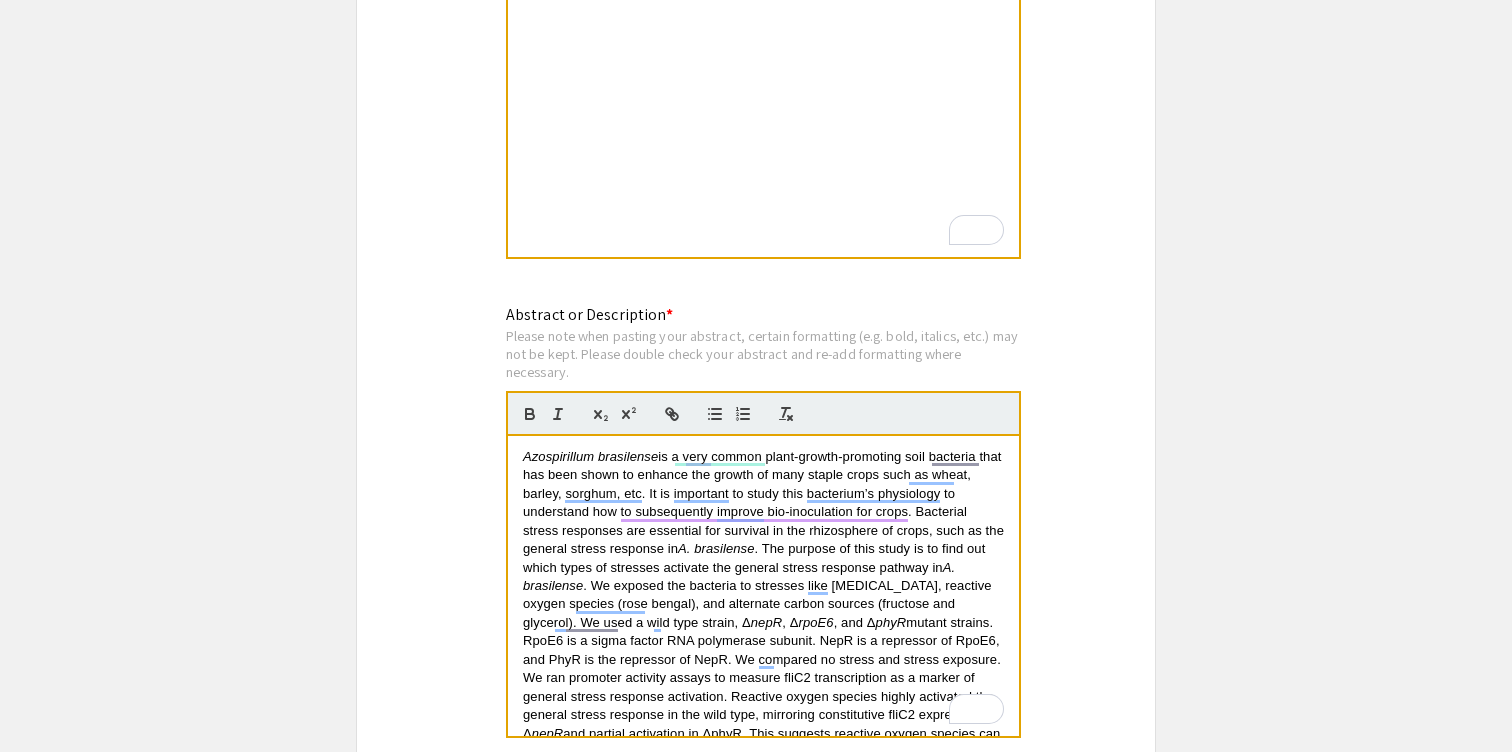 scroll, scrollTop: 1949, scrollLeft: 0, axis: vertical 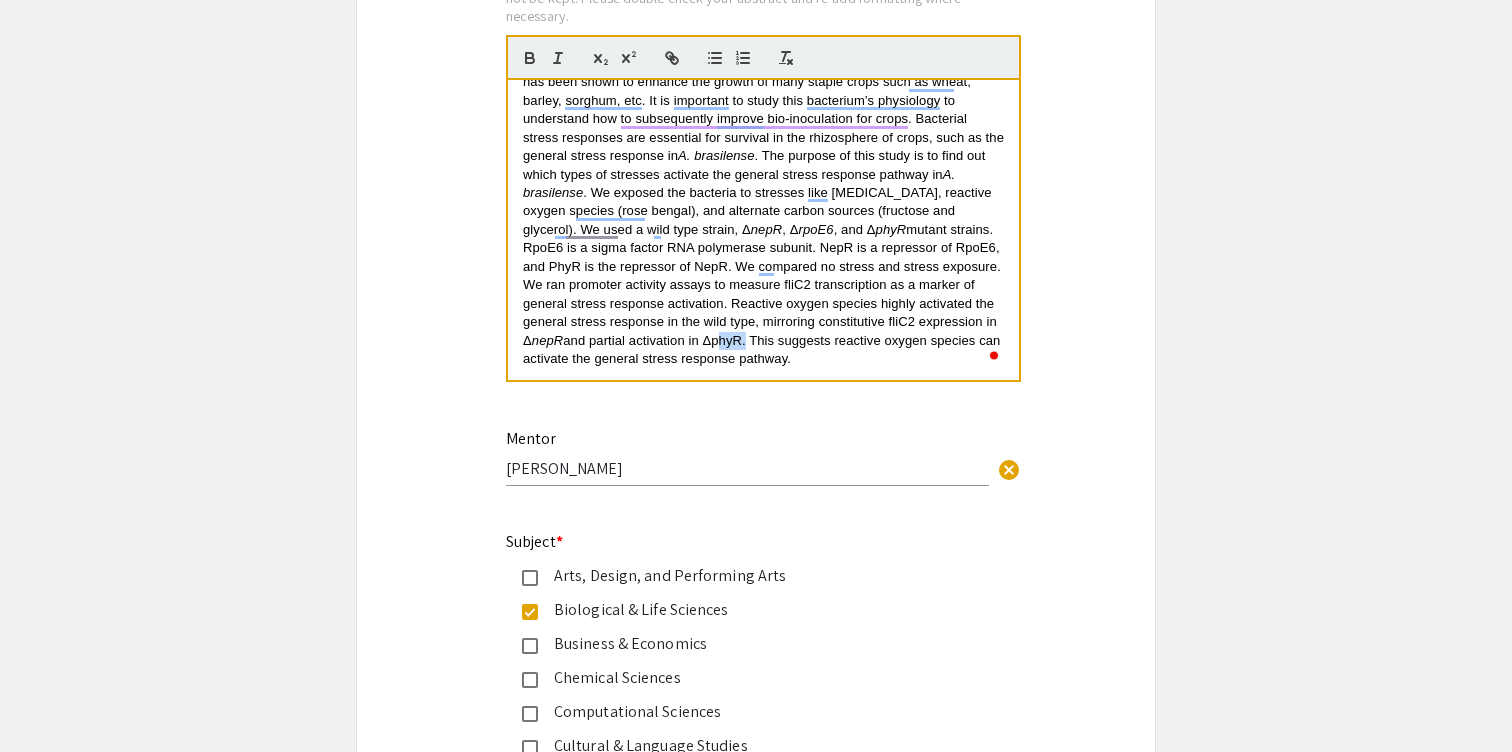 drag, startPoint x: 713, startPoint y: 347, endPoint x: 745, endPoint y: 351, distance: 32.24903 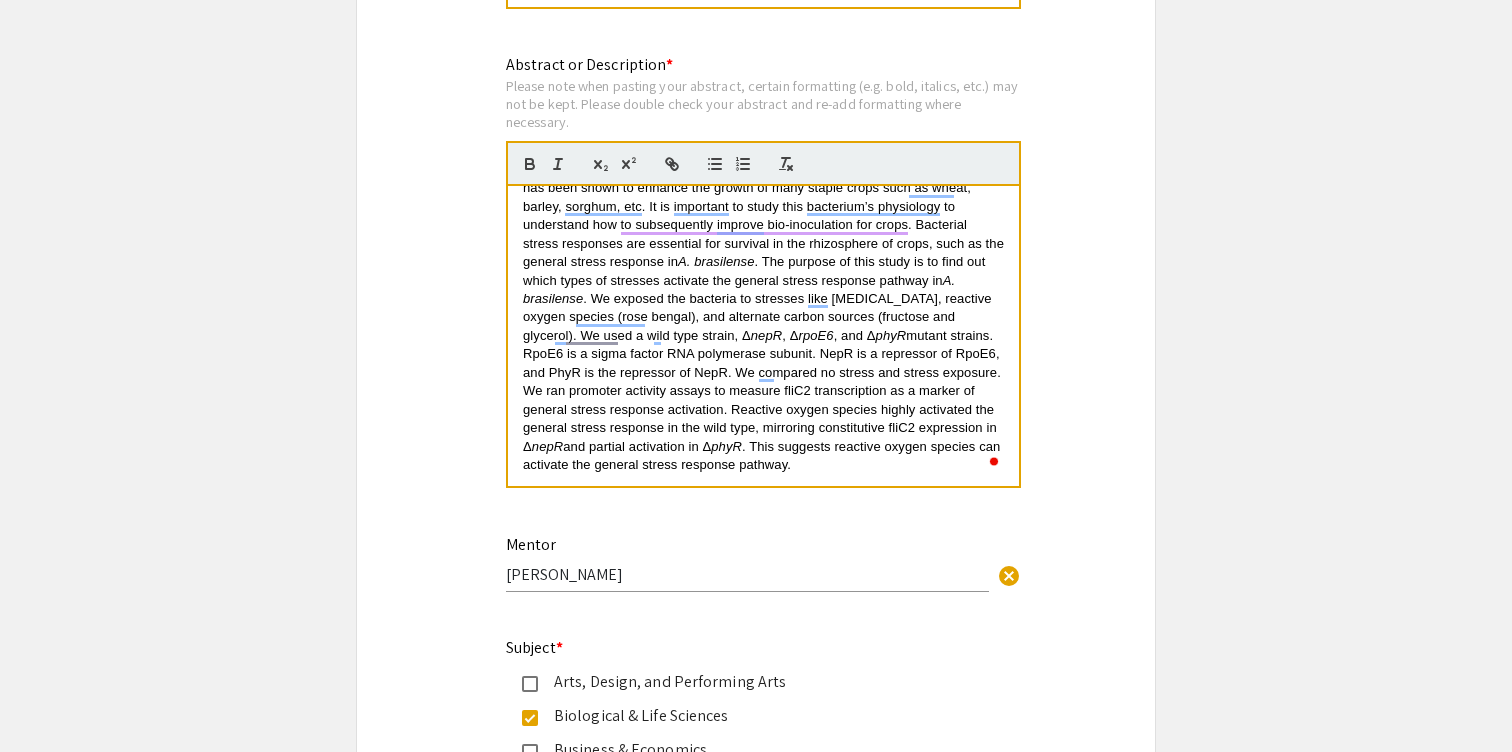 scroll, scrollTop: 2167, scrollLeft: 0, axis: vertical 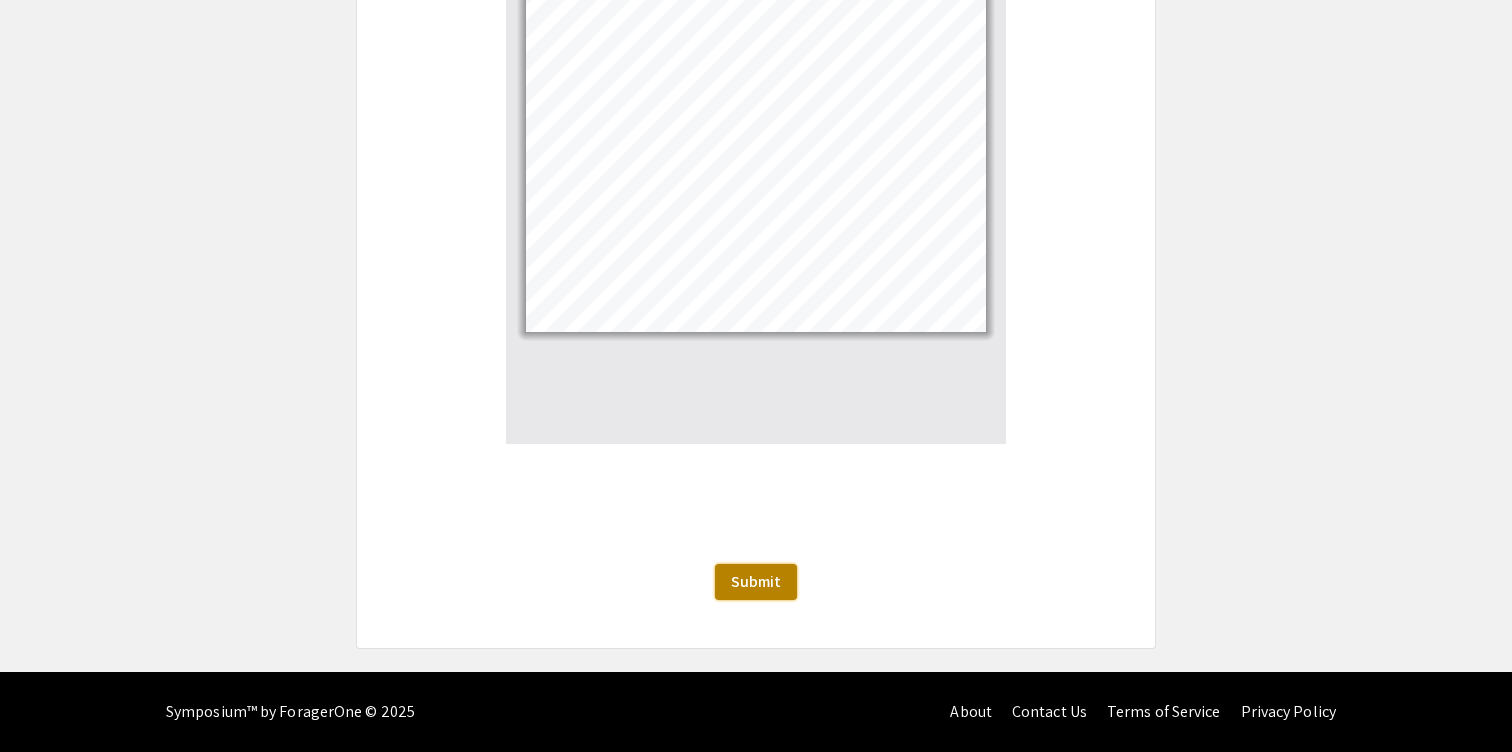 click on "Submit" 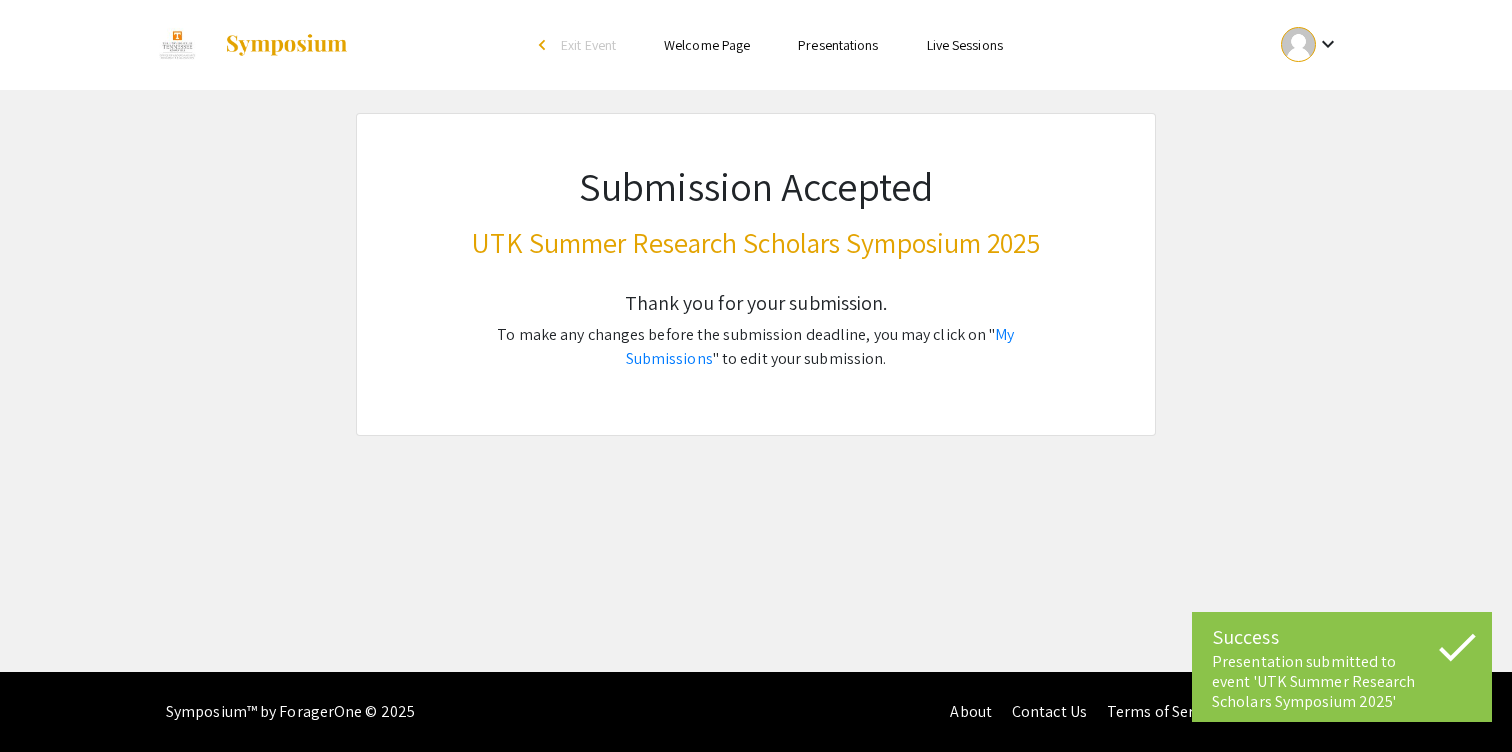 scroll, scrollTop: 0, scrollLeft: 0, axis: both 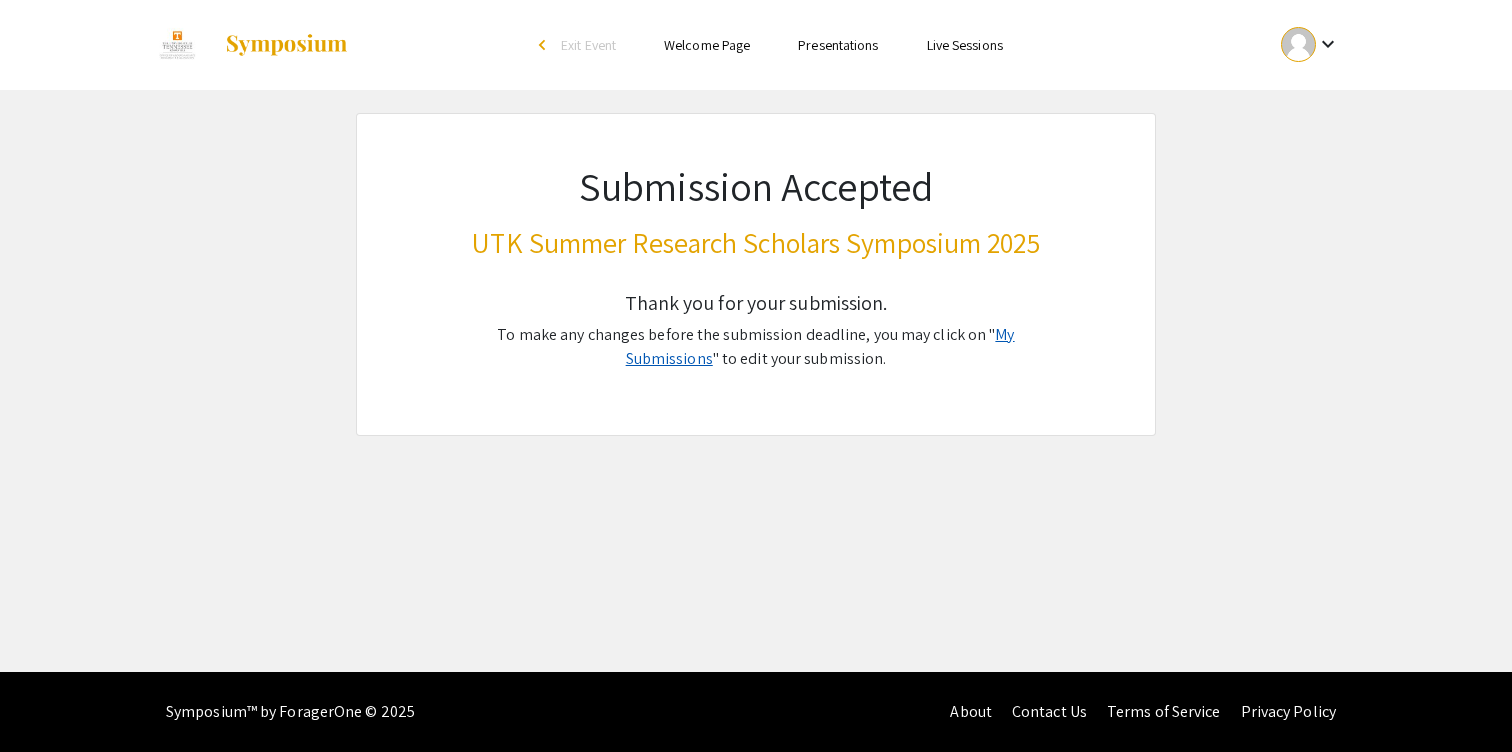 click on "My Submissions" 